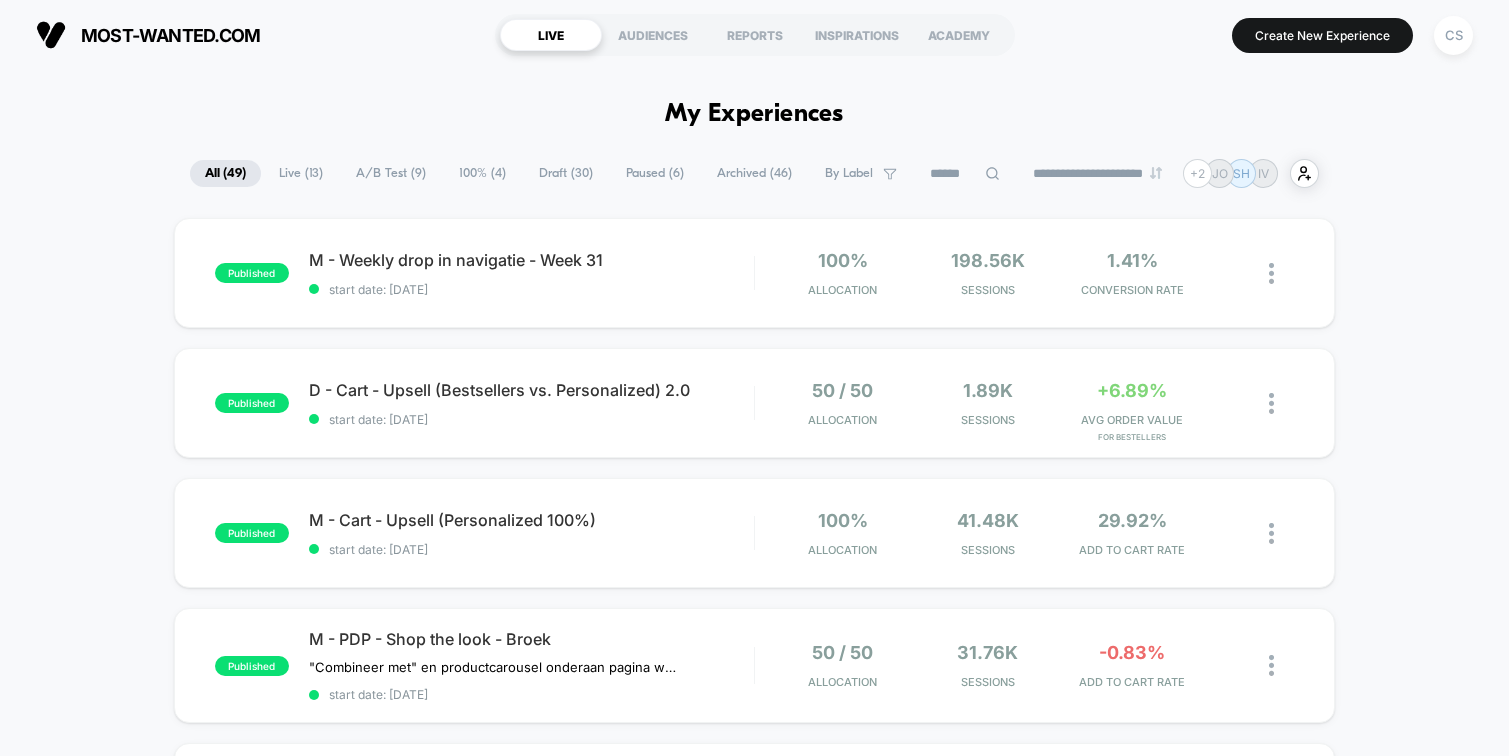 scroll, scrollTop: 0, scrollLeft: 0, axis: both 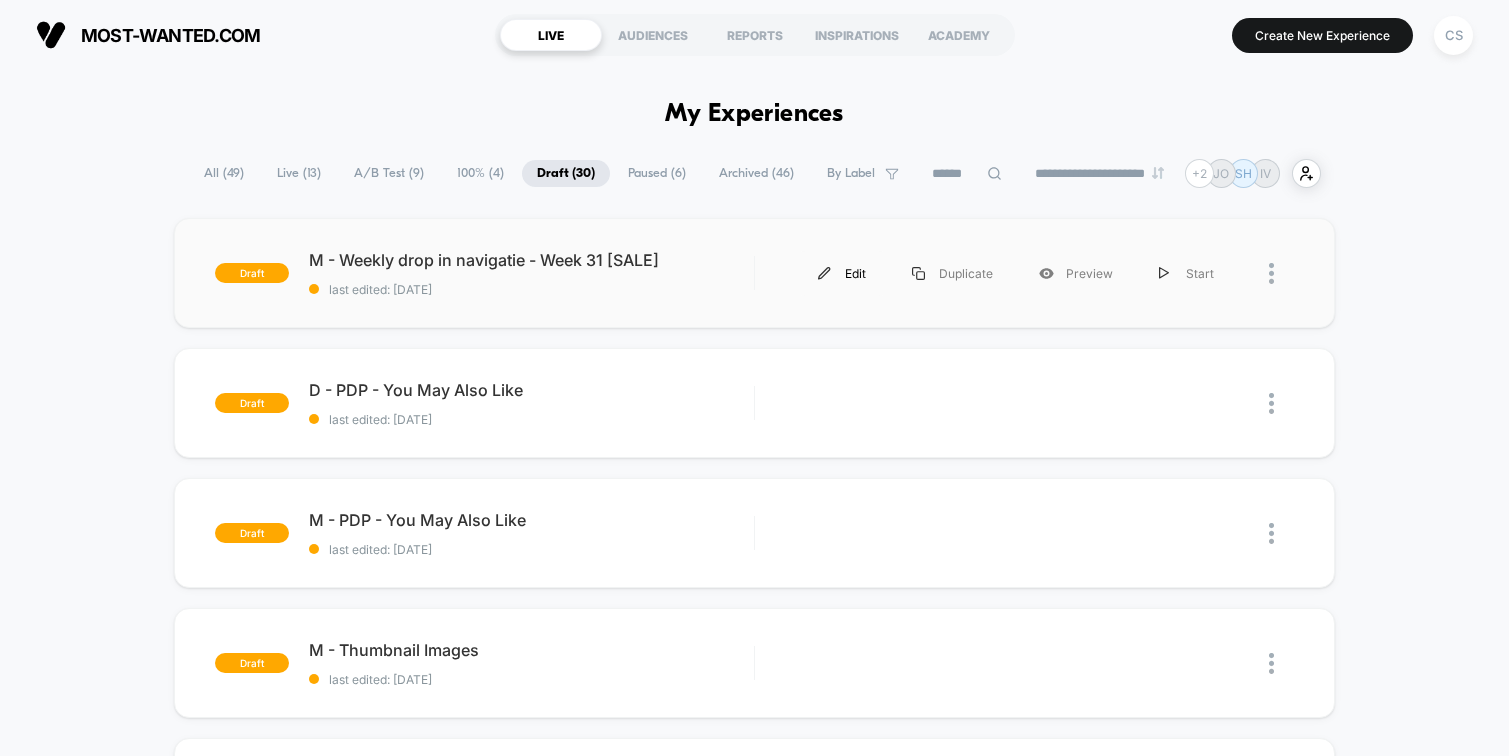 click on "Edit" at bounding box center [842, 273] 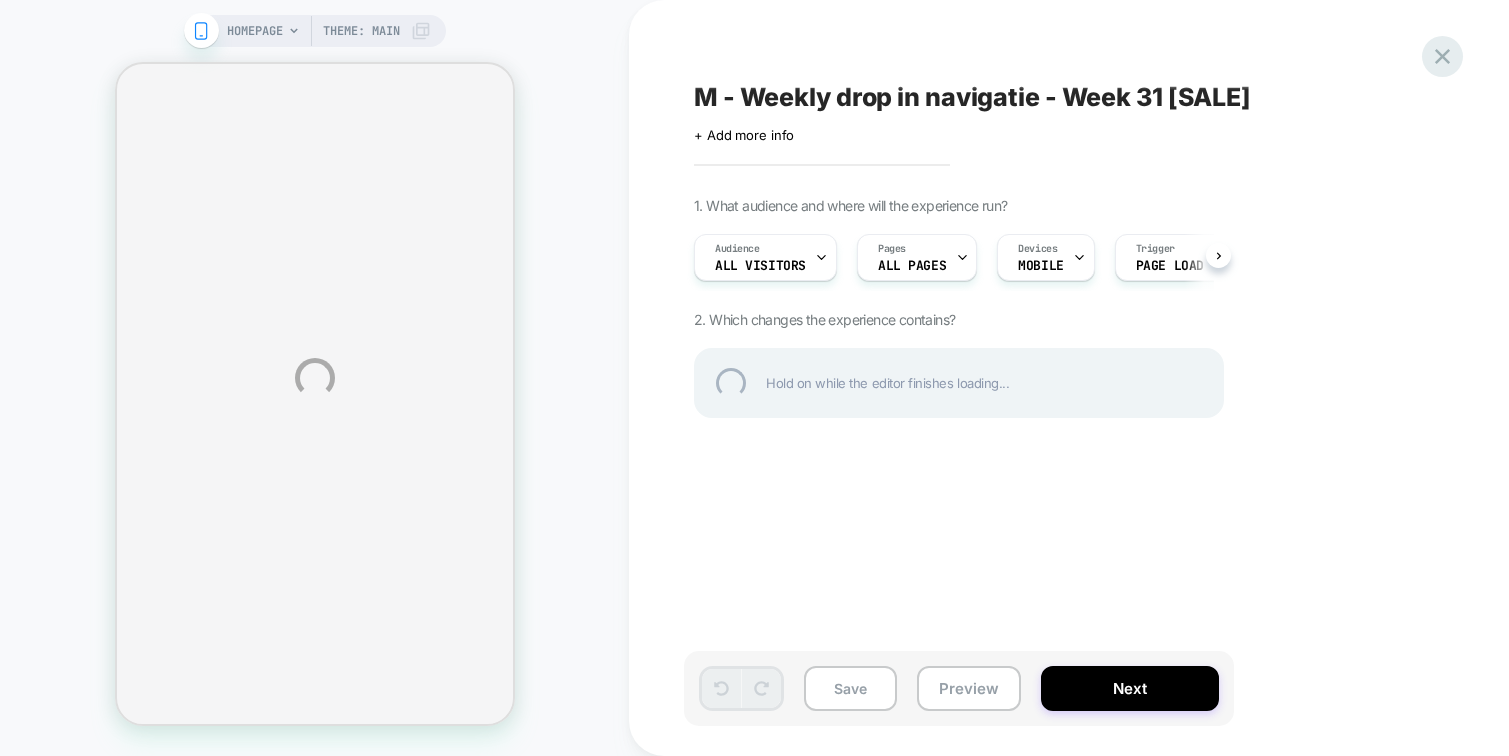 click at bounding box center [1442, 56] 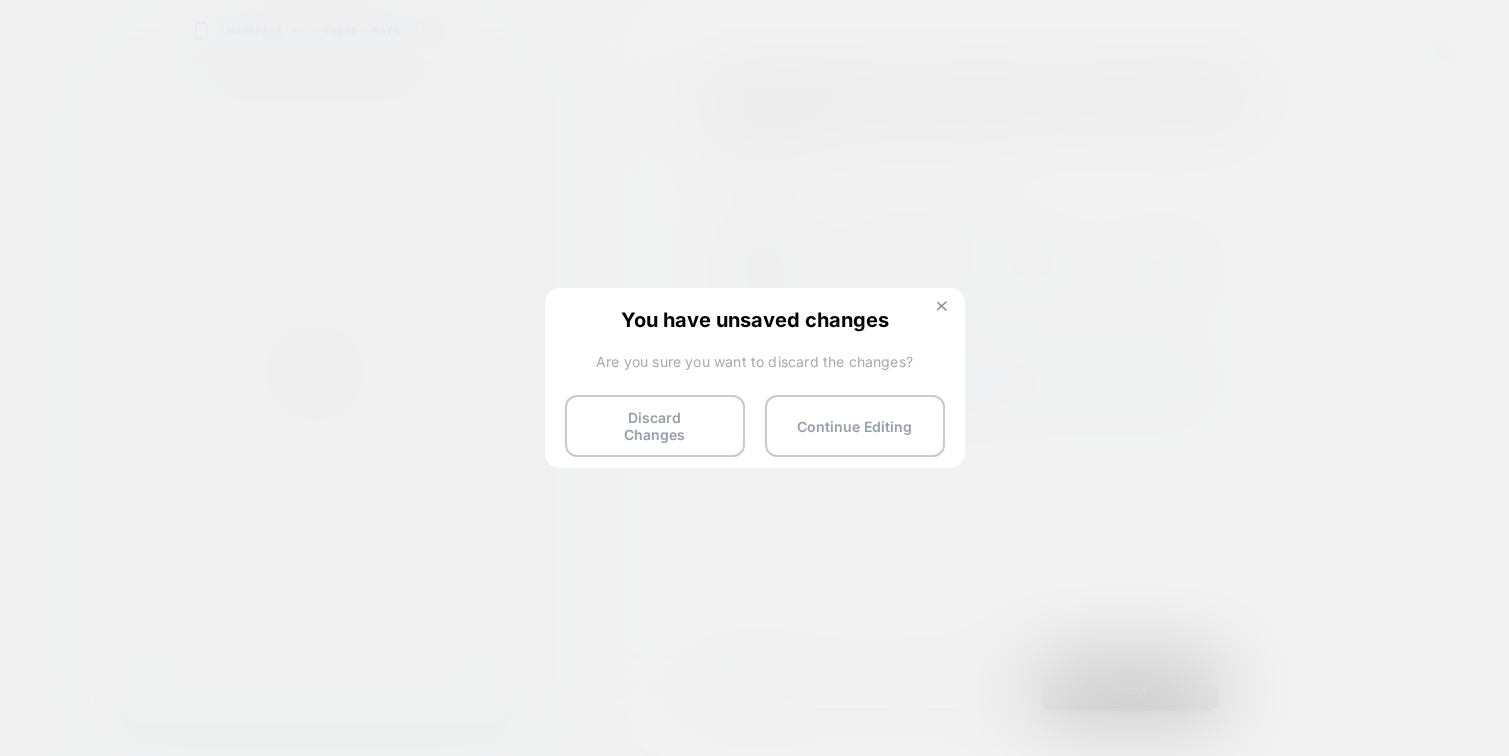 click at bounding box center (942, 306) 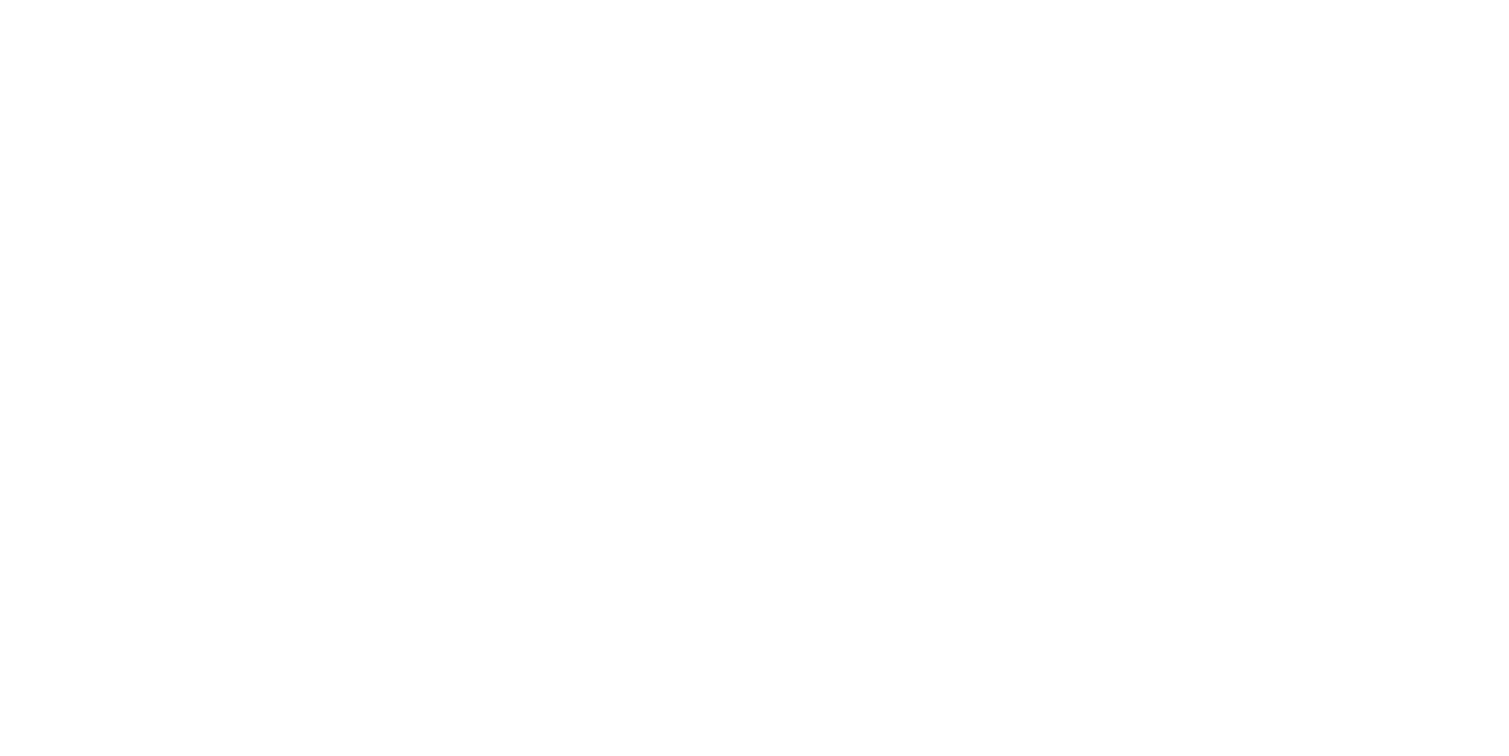 scroll, scrollTop: 0, scrollLeft: 0, axis: both 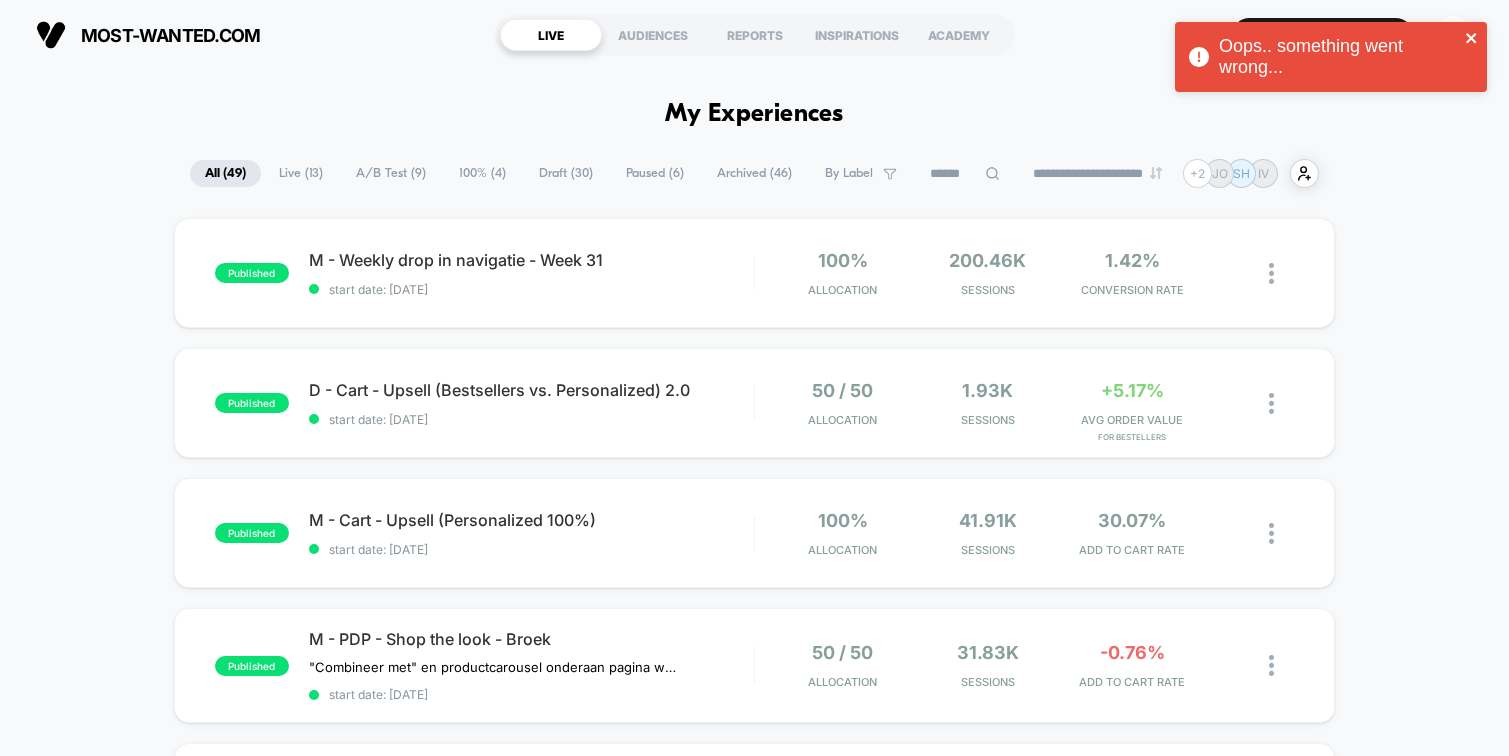 click 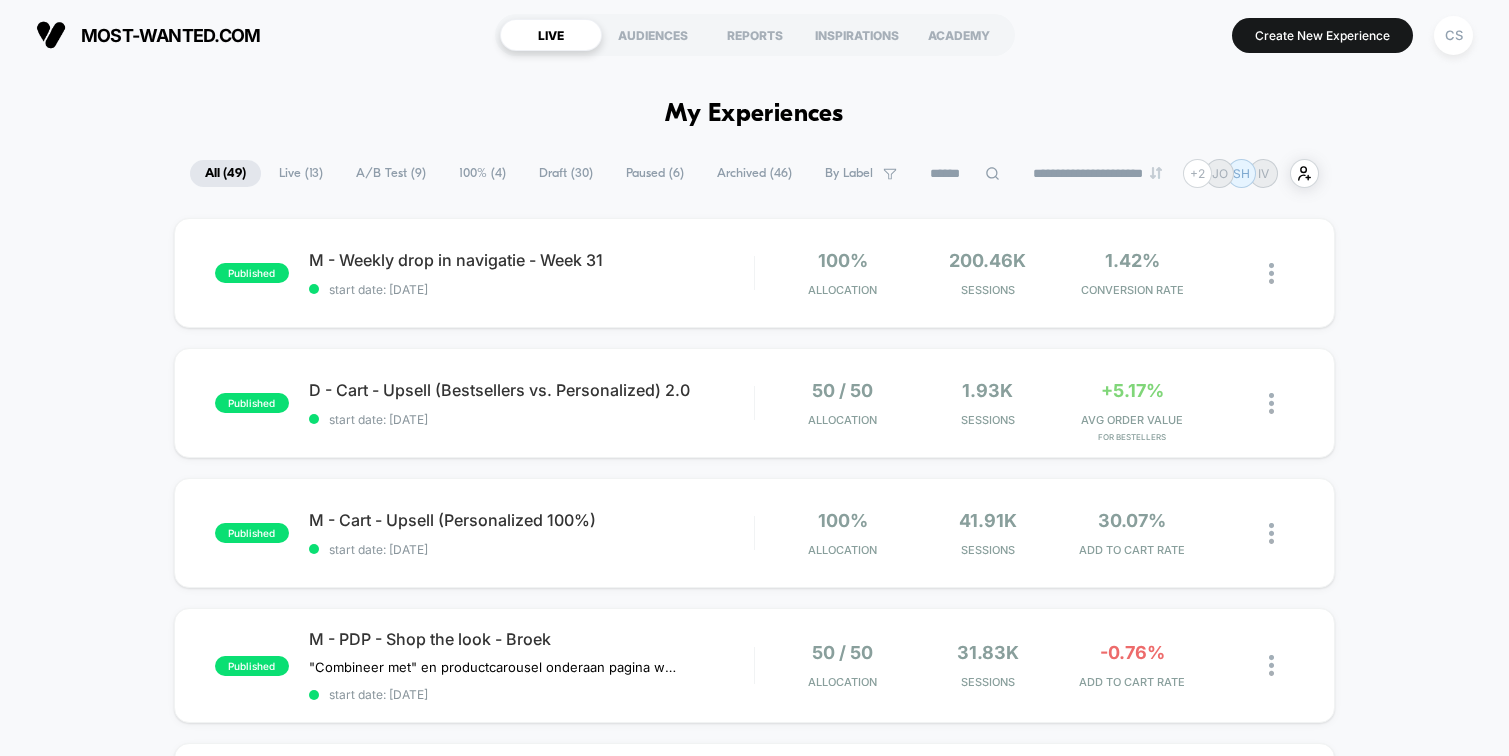click on "Oops.. something went wrong..." at bounding box center [1331, 62] 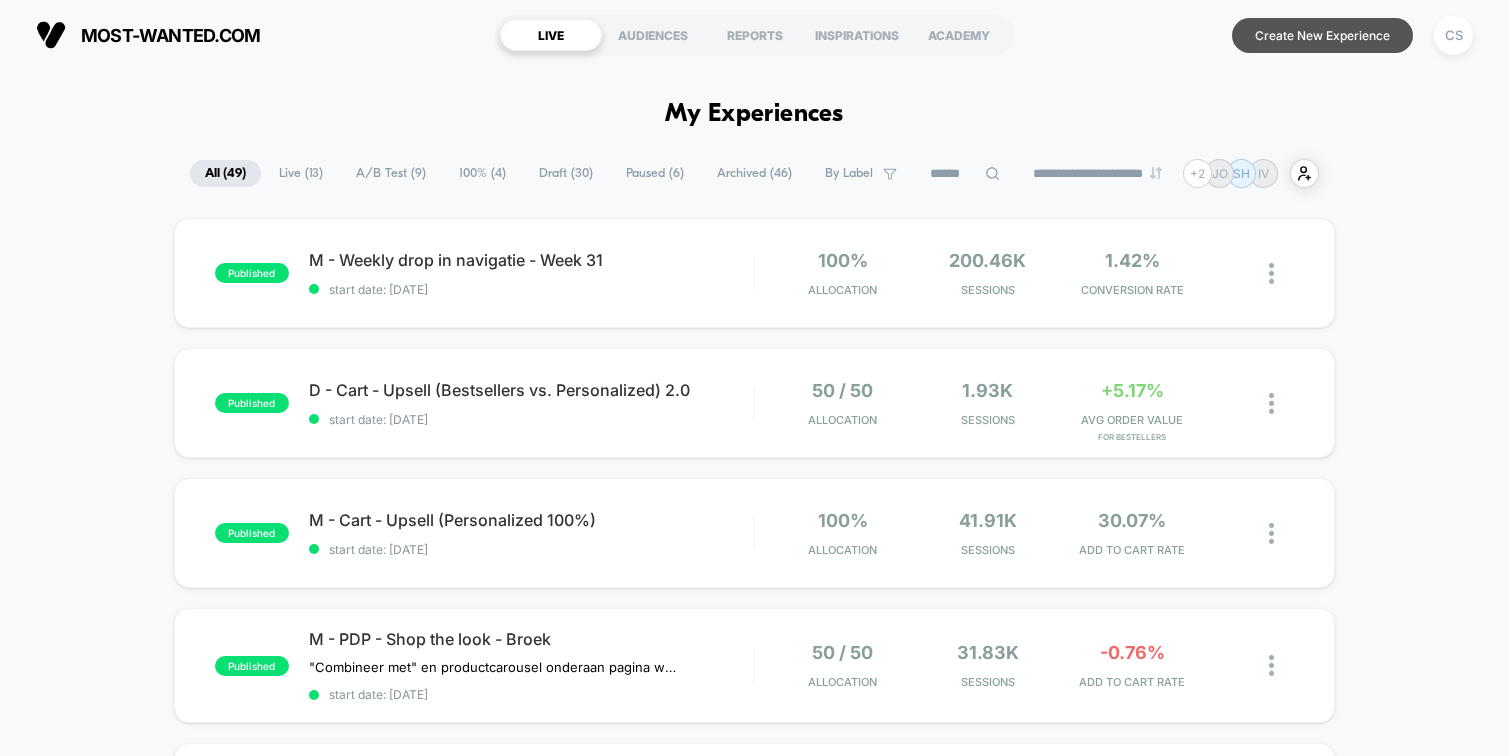 click on "Create New Experience" at bounding box center (1322, 35) 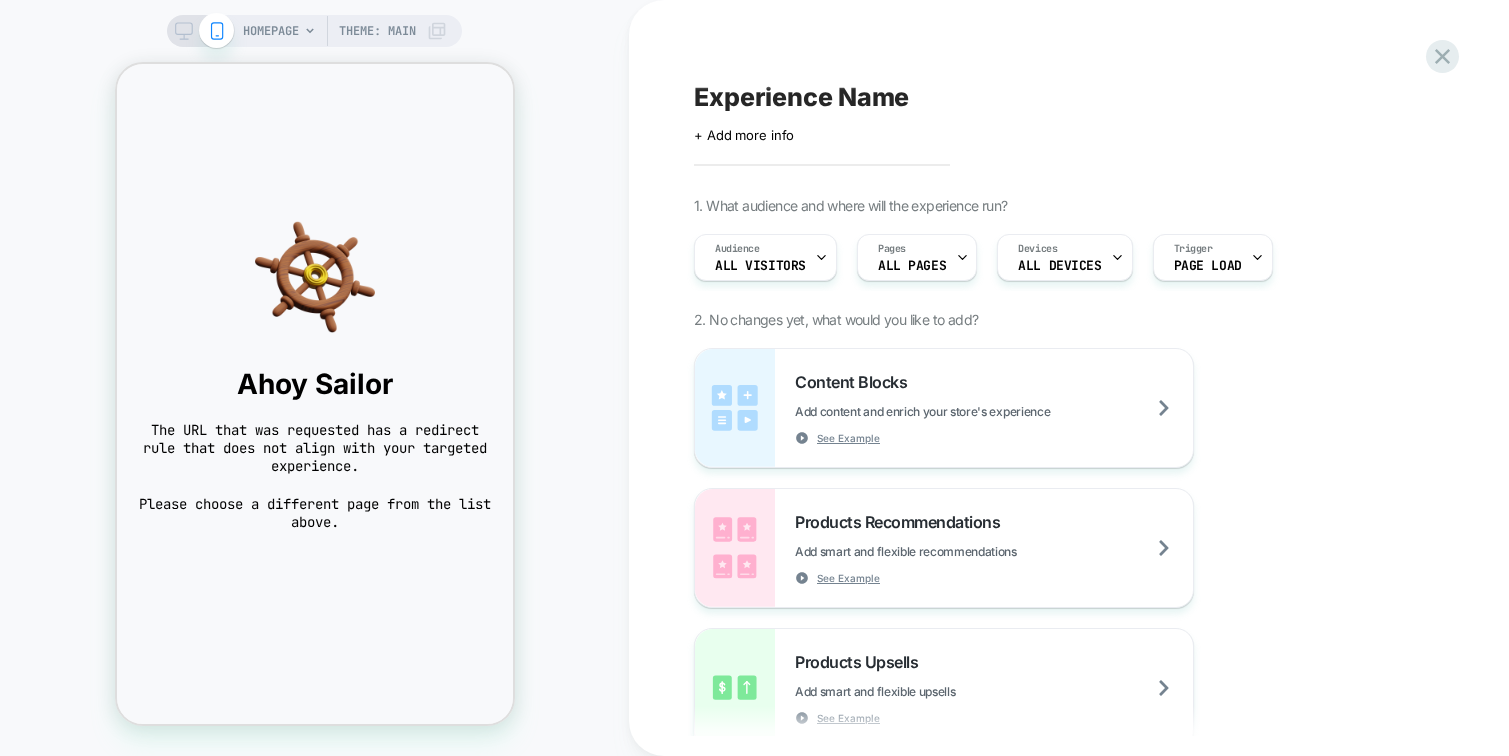 scroll, scrollTop: 0, scrollLeft: 0, axis: both 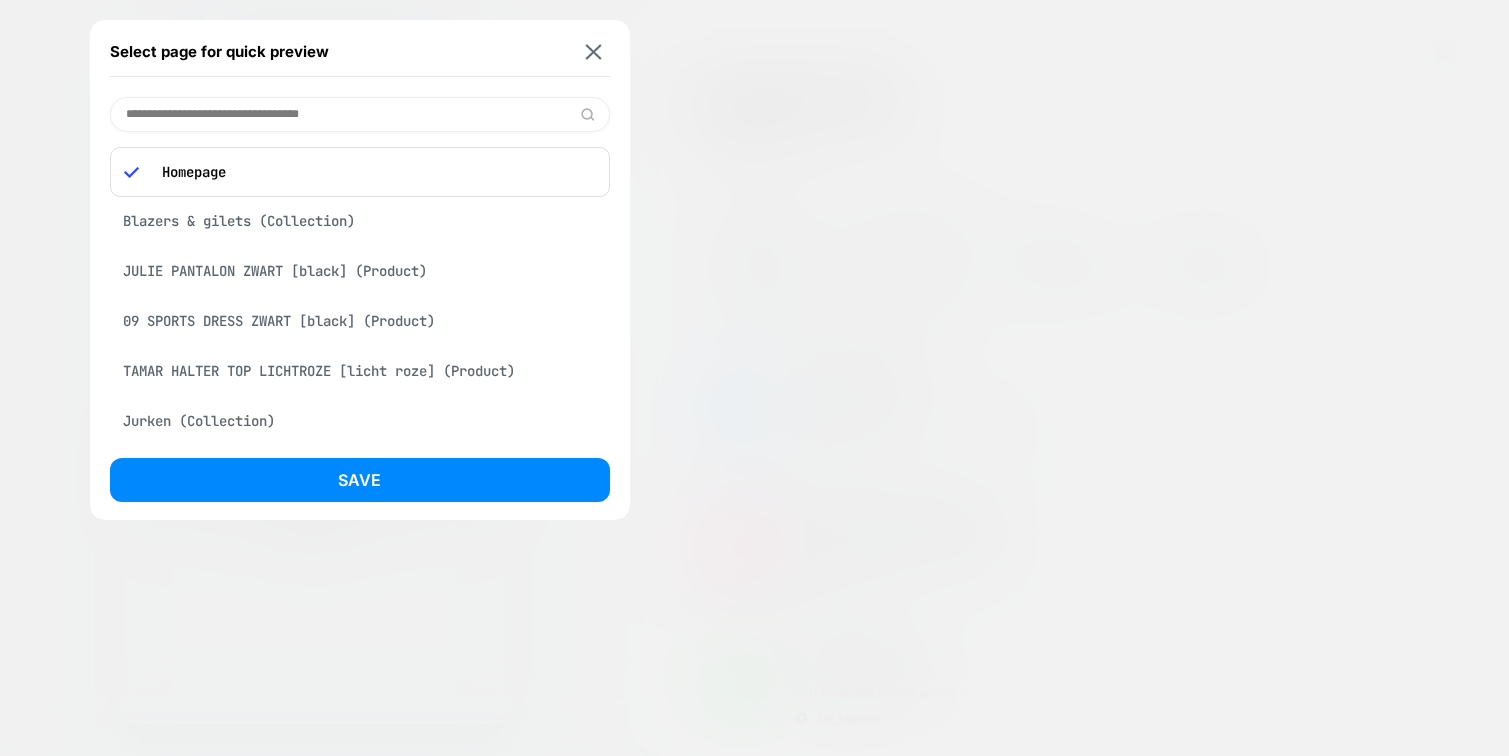 click at bounding box center (360, 114) 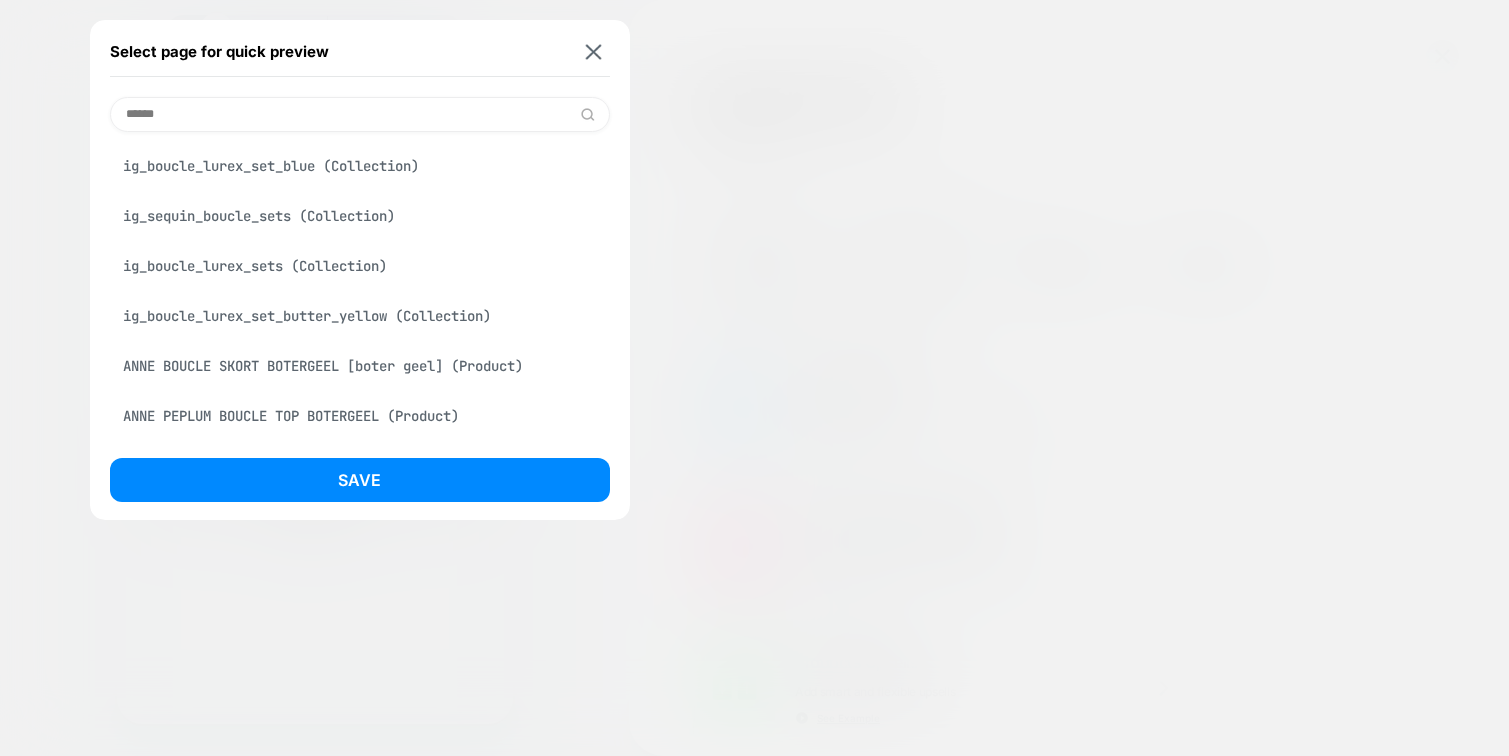 type on "******" 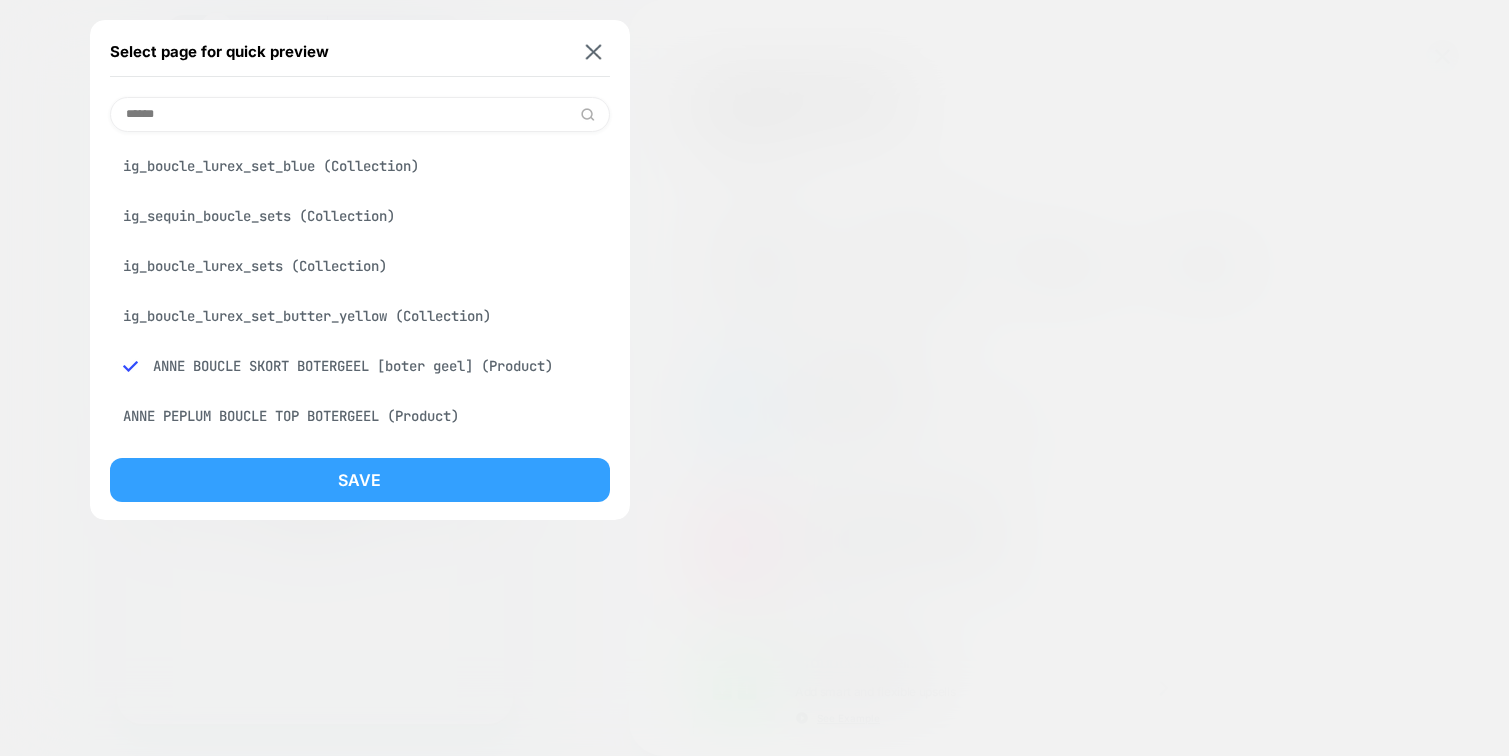 click on "Save" at bounding box center [360, 480] 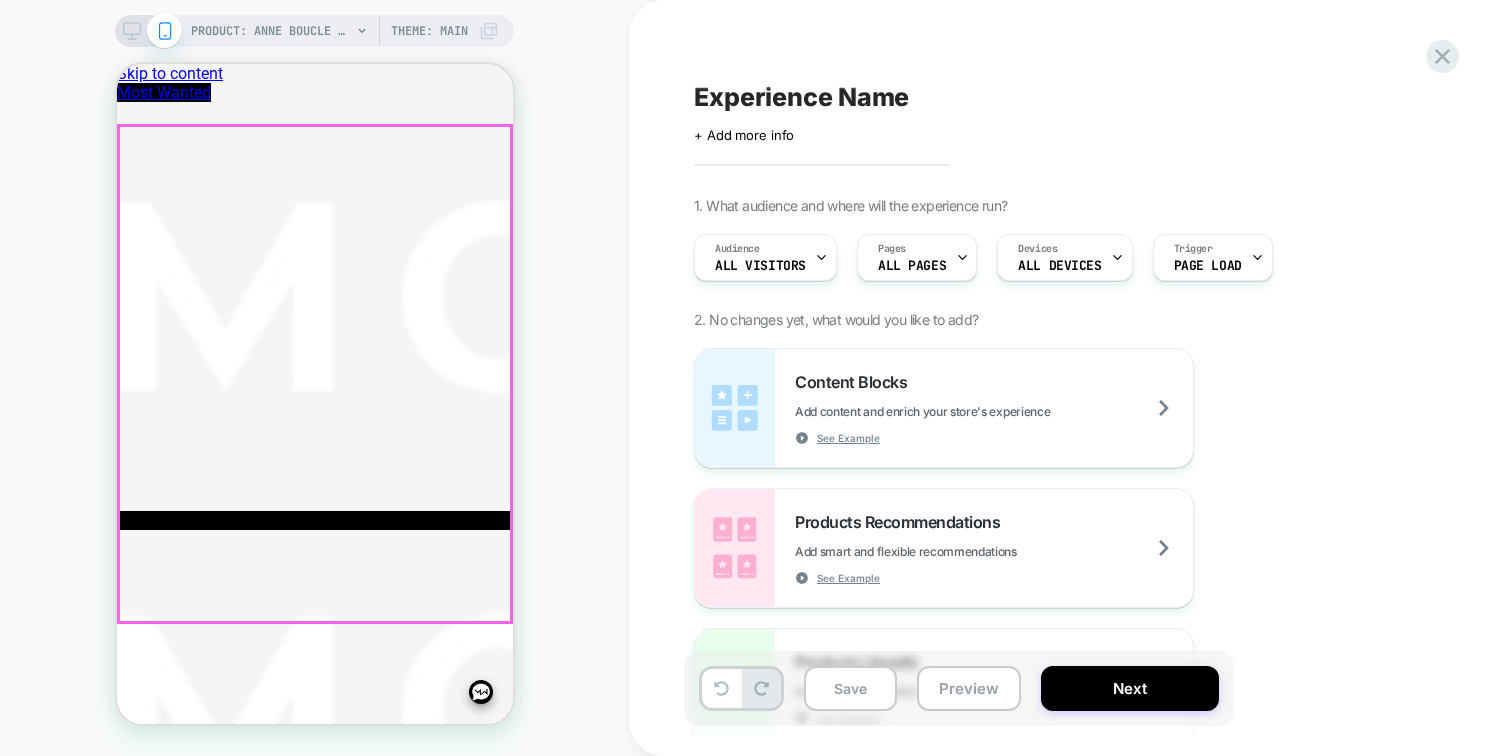 scroll, scrollTop: 0, scrollLeft: 0, axis: both 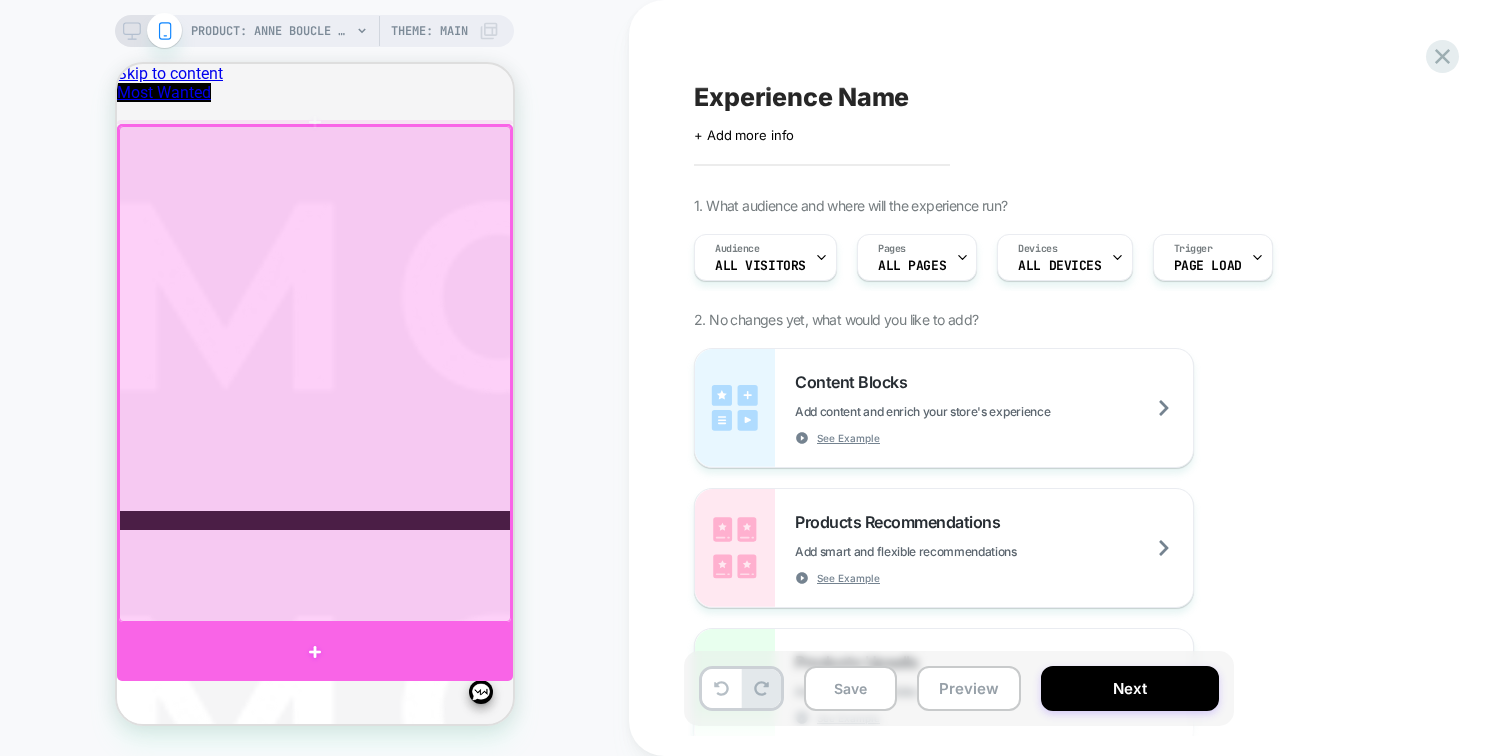 click at bounding box center (314, 653) 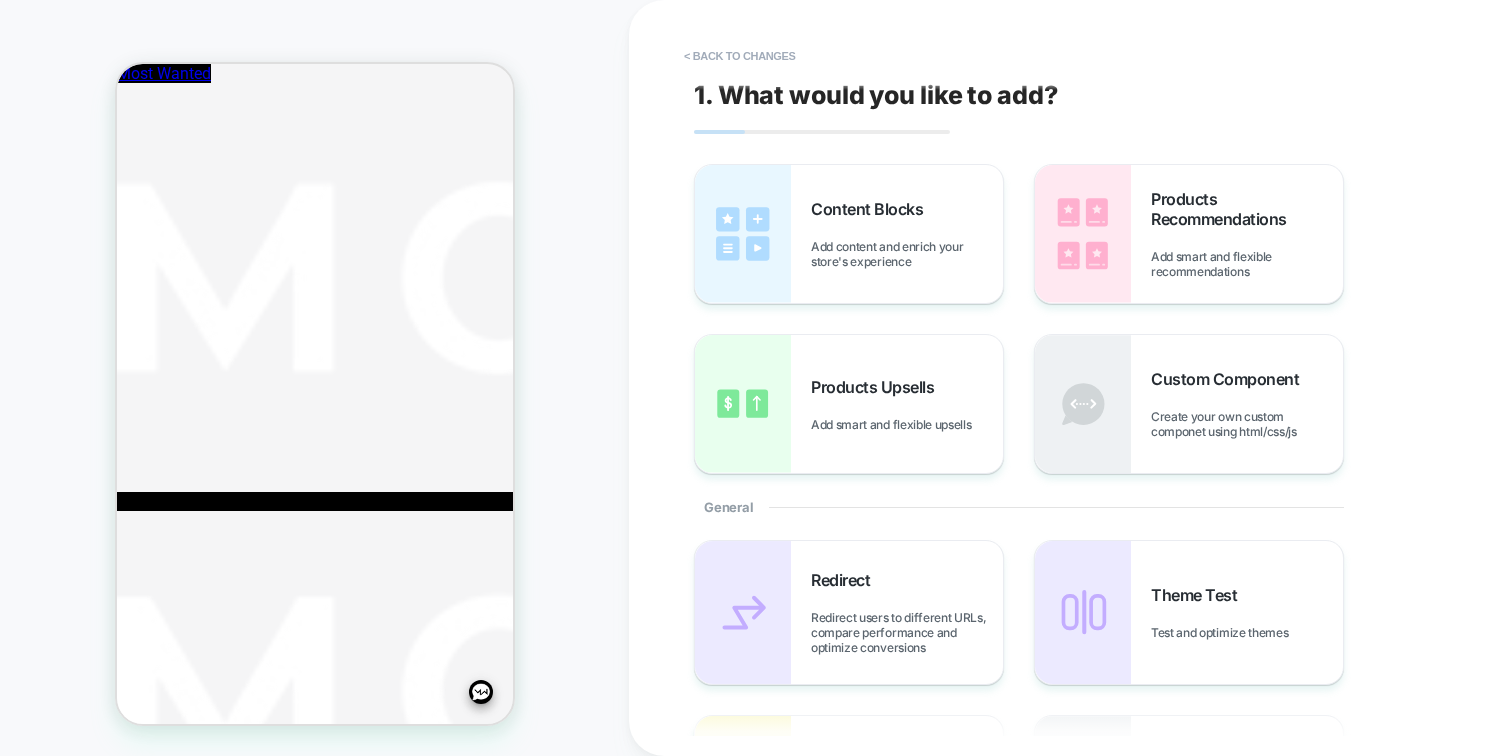 scroll, scrollTop: 265, scrollLeft: 0, axis: vertical 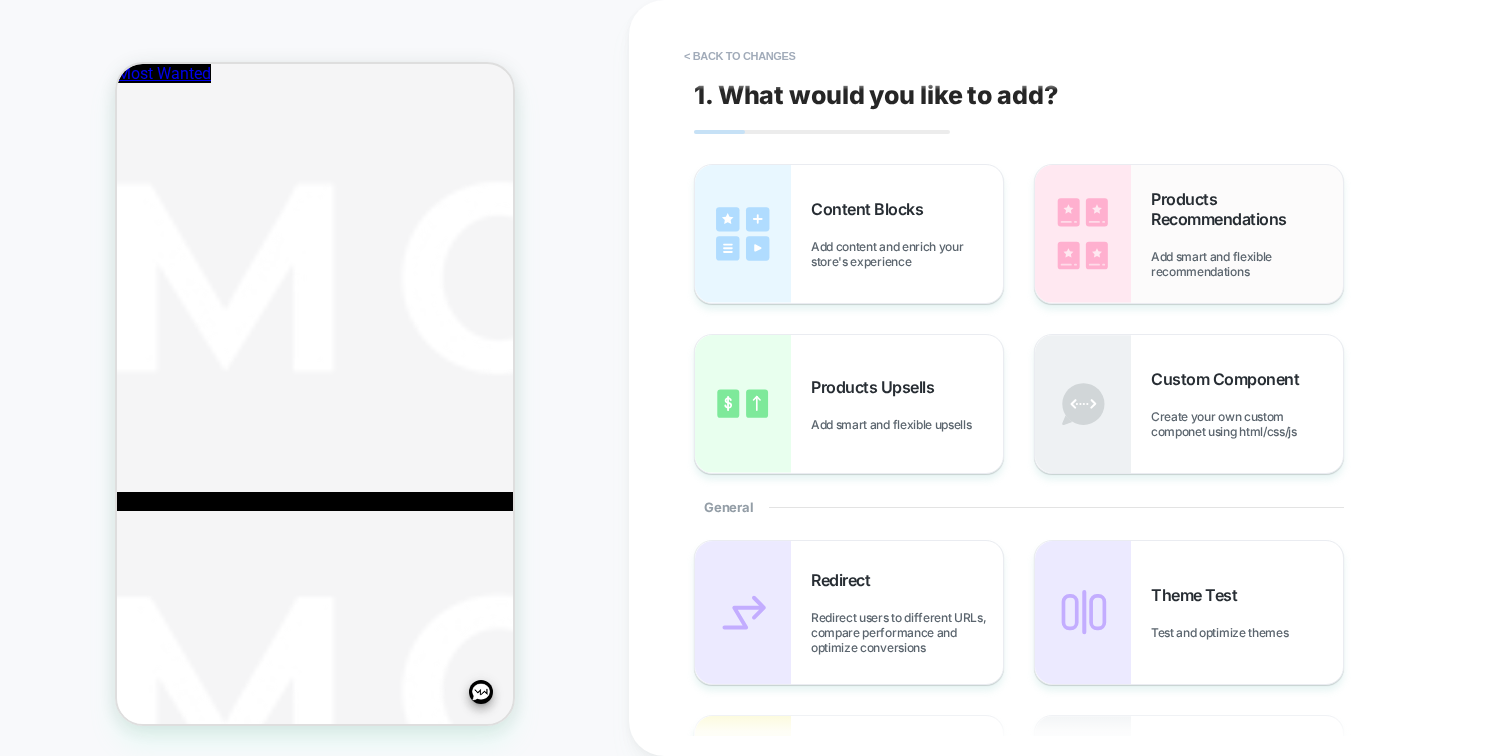 click at bounding box center [1083, 234] 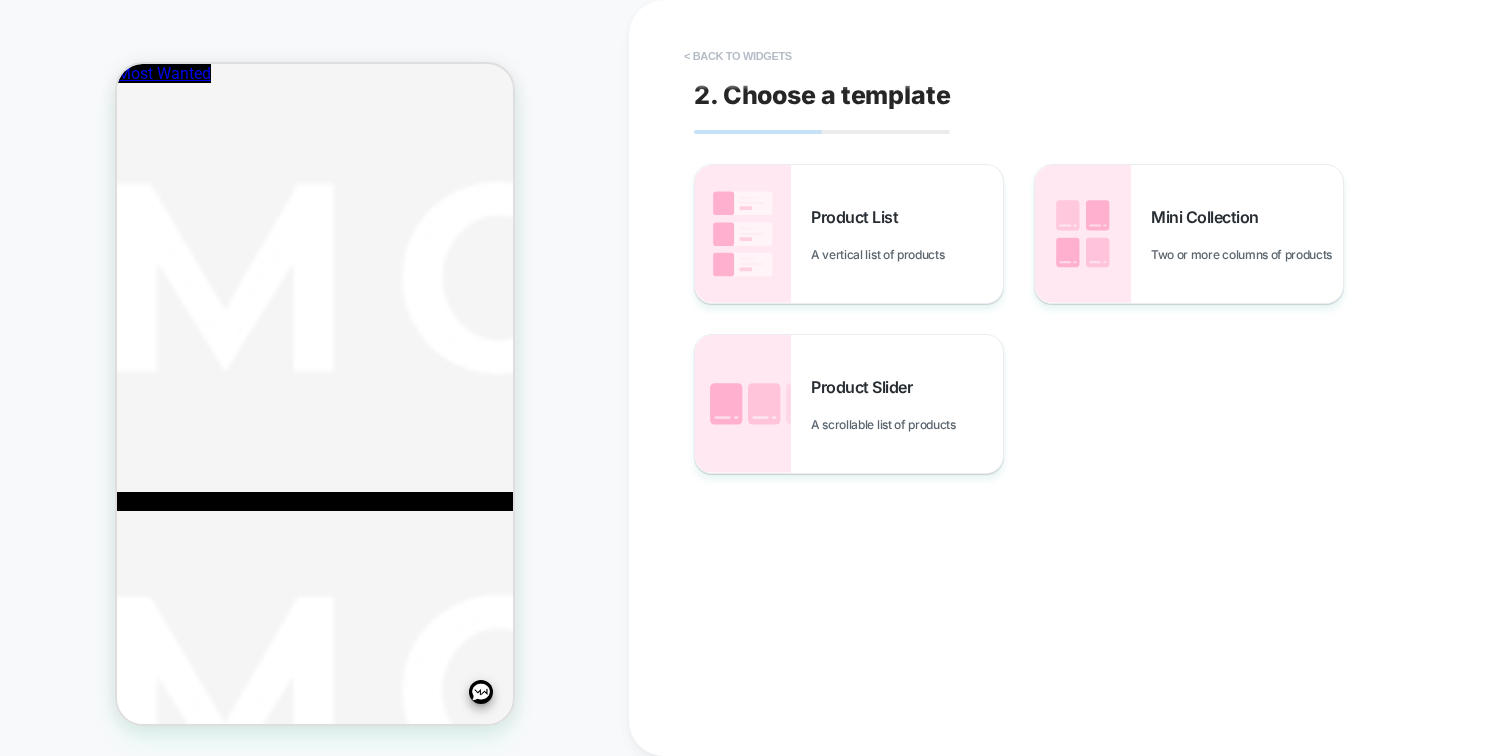click on "< Back to widgets" at bounding box center (738, 56) 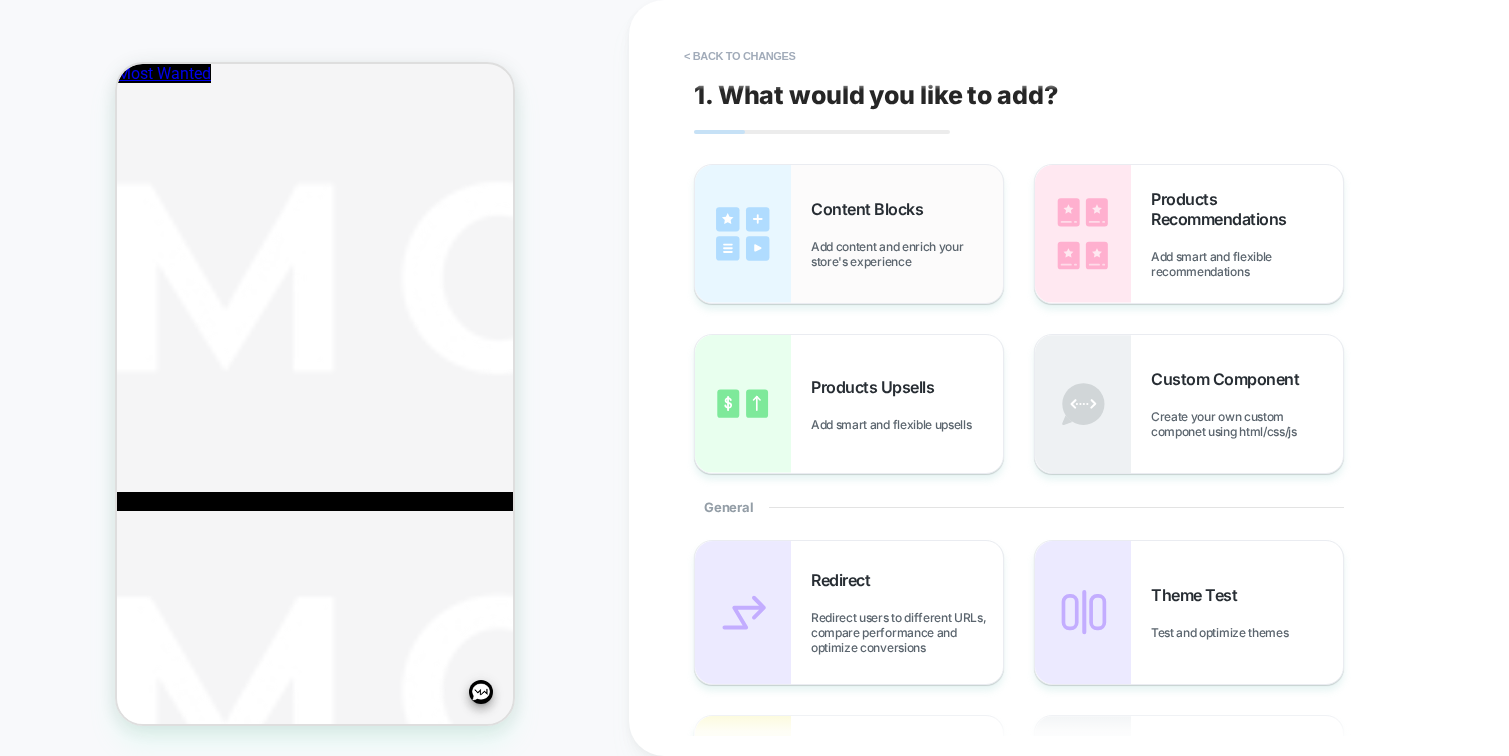click on "Content Blocks Add content and enrich your store's experience" at bounding box center (849, 234) 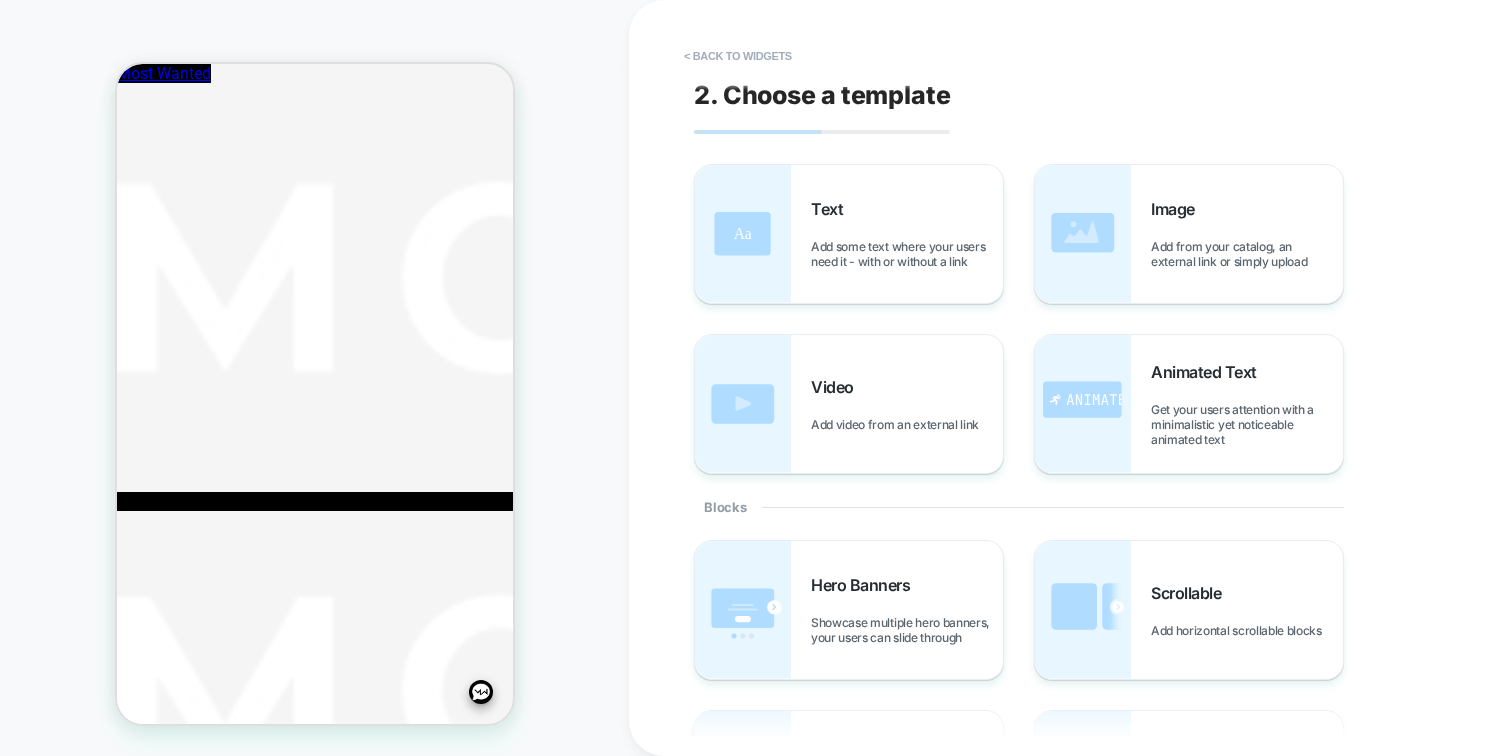 click on "Text Add some text where your users need it - with or without a link" at bounding box center (849, 234) 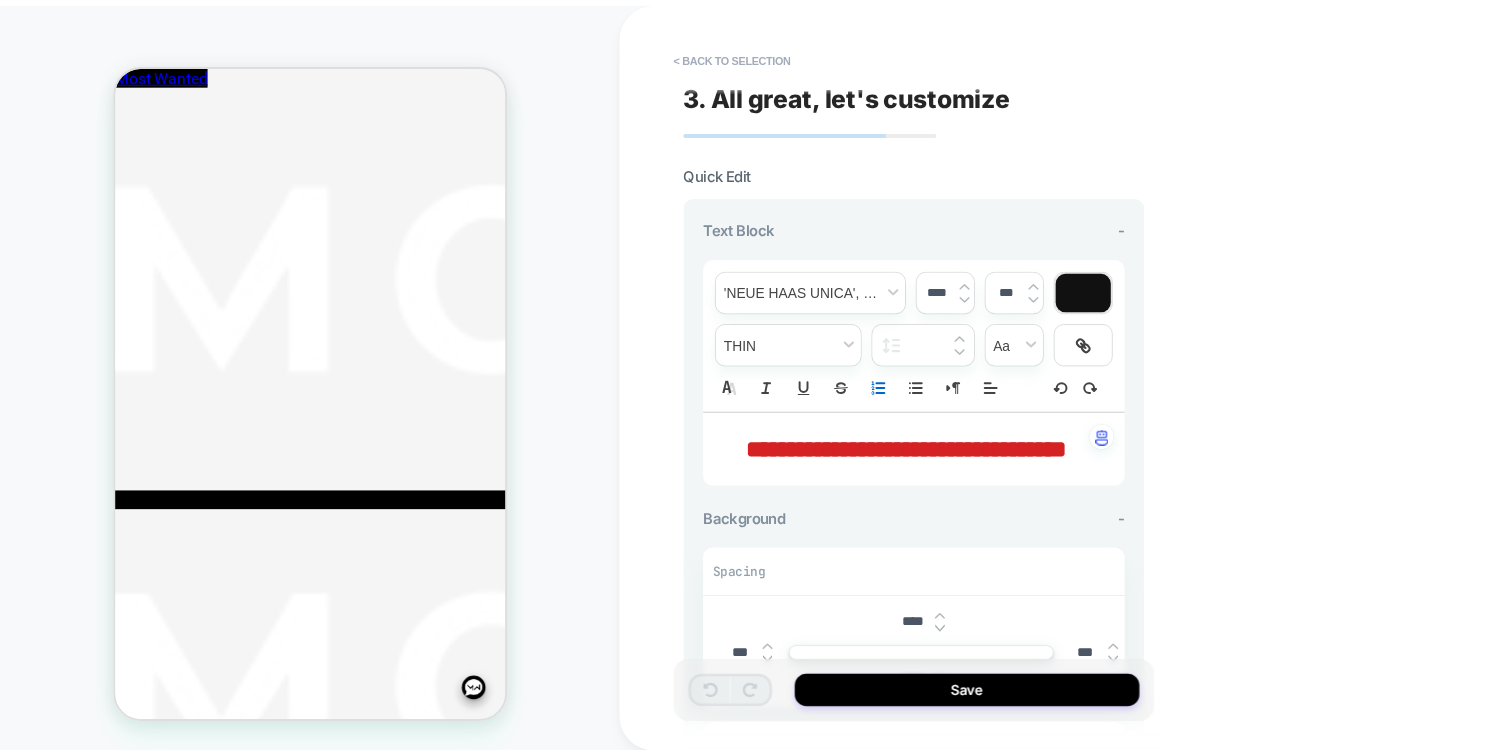 scroll, scrollTop: 283, scrollLeft: 0, axis: vertical 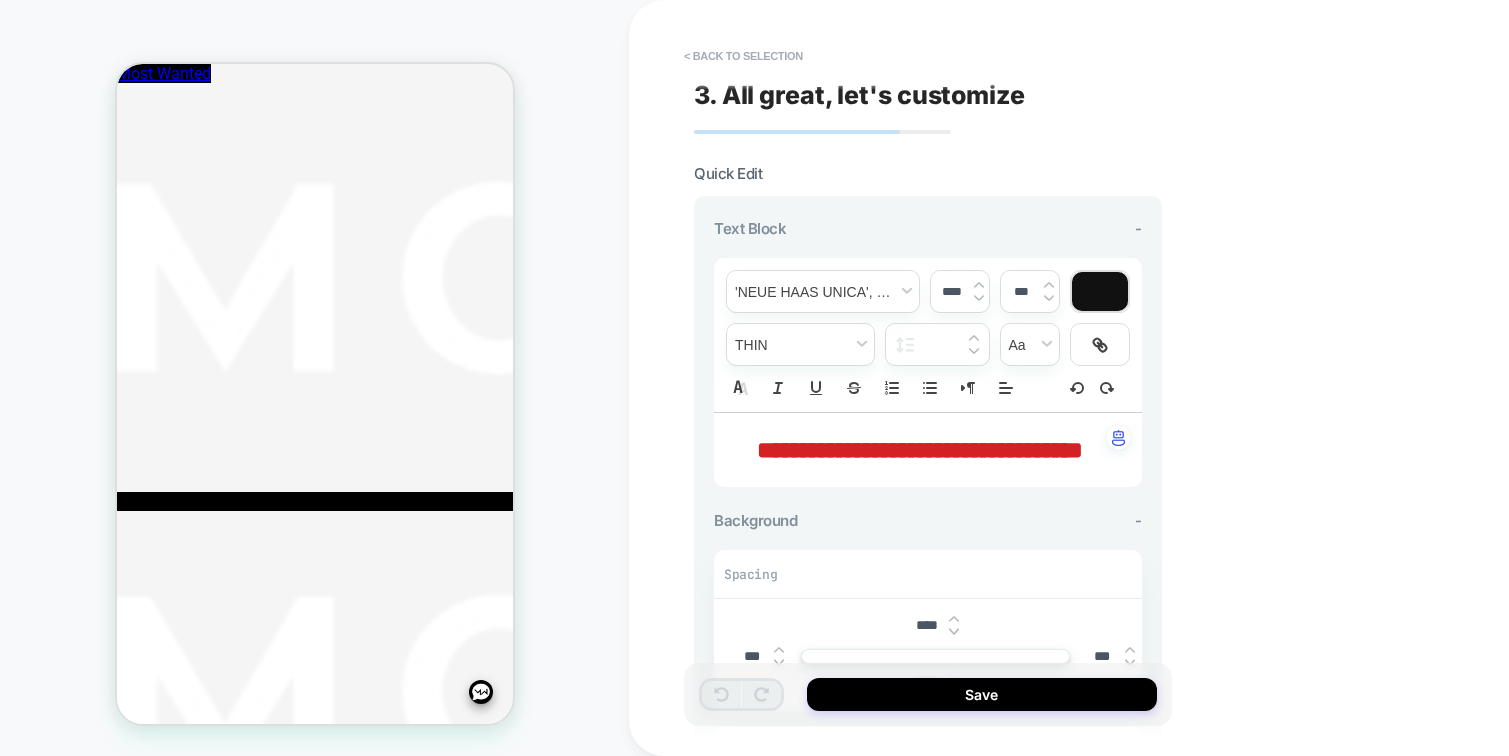 click at bounding box center (1100, 291) 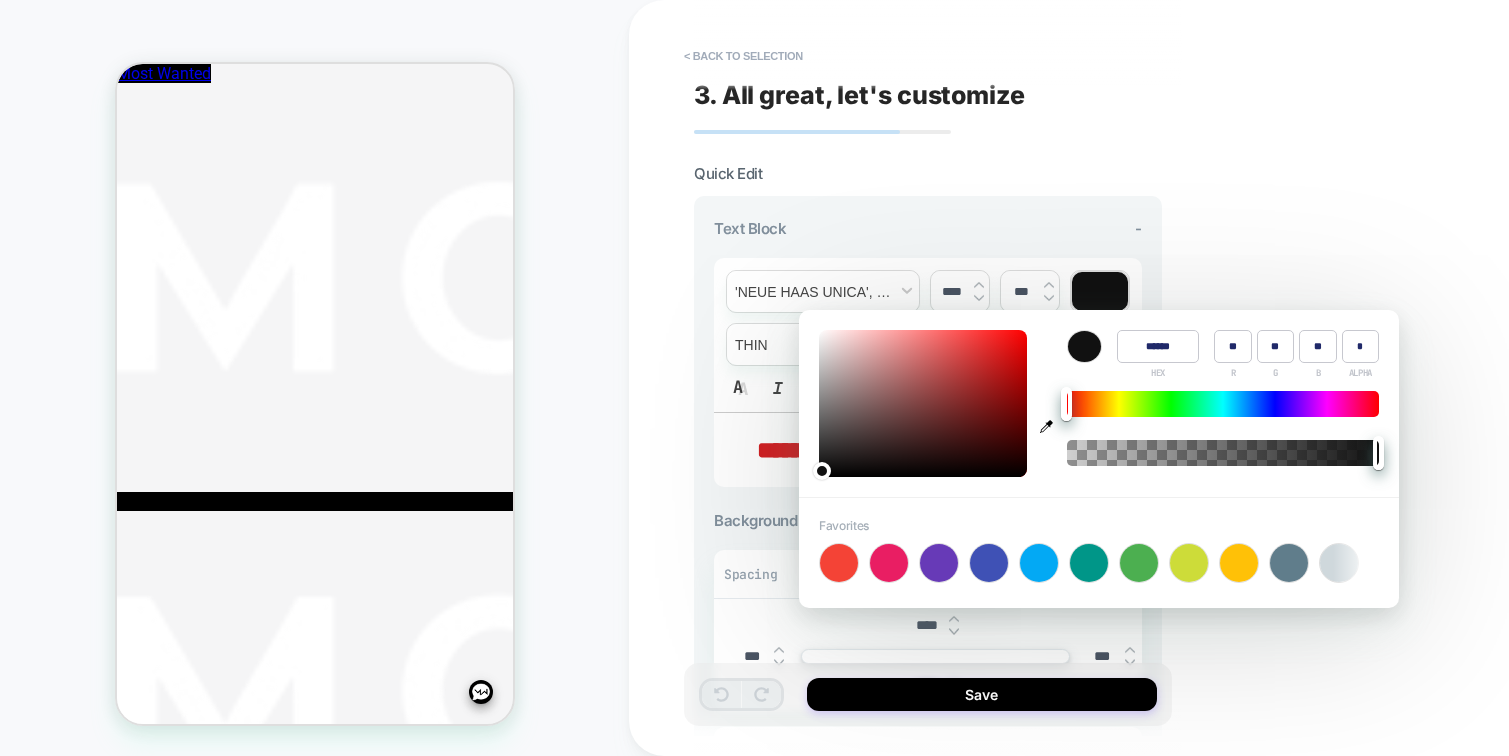 type on "****" 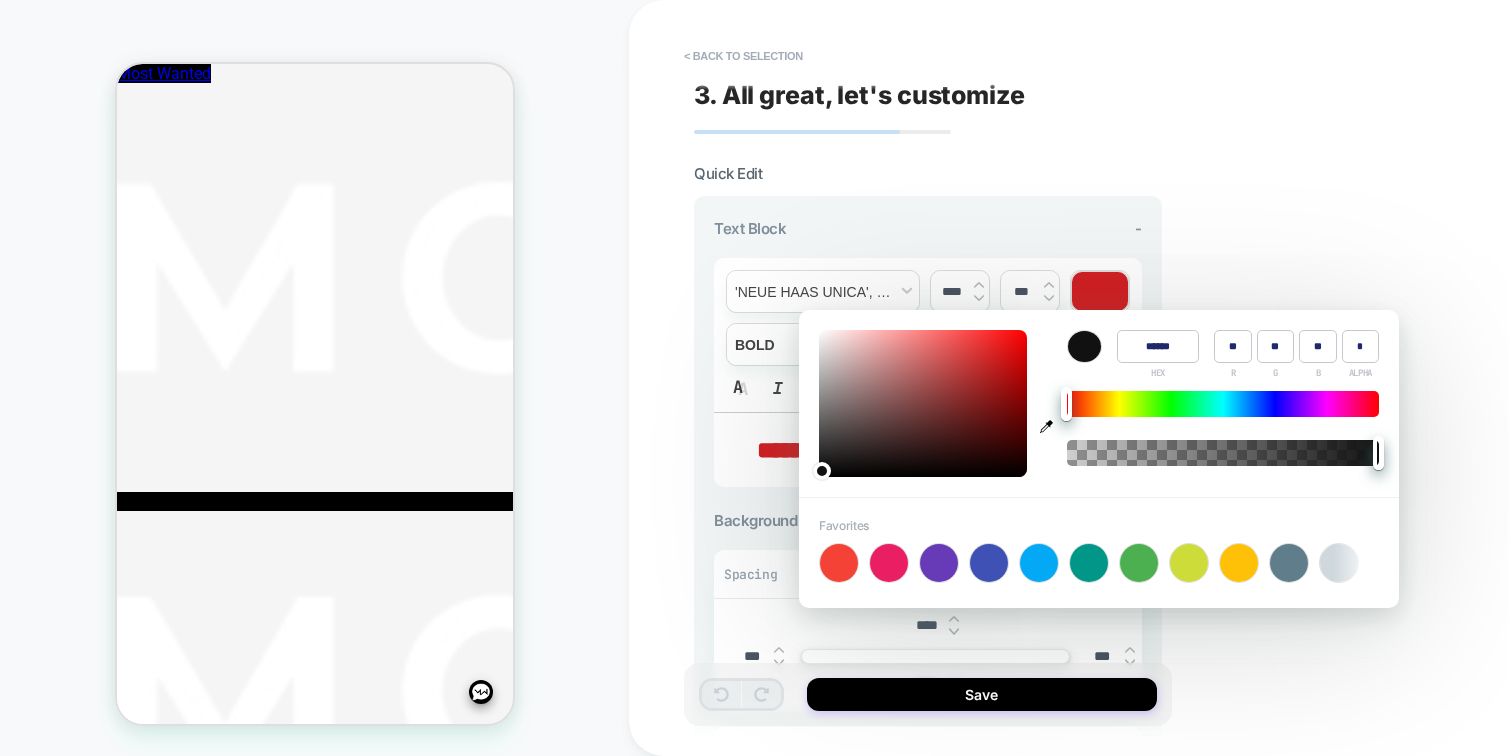 click 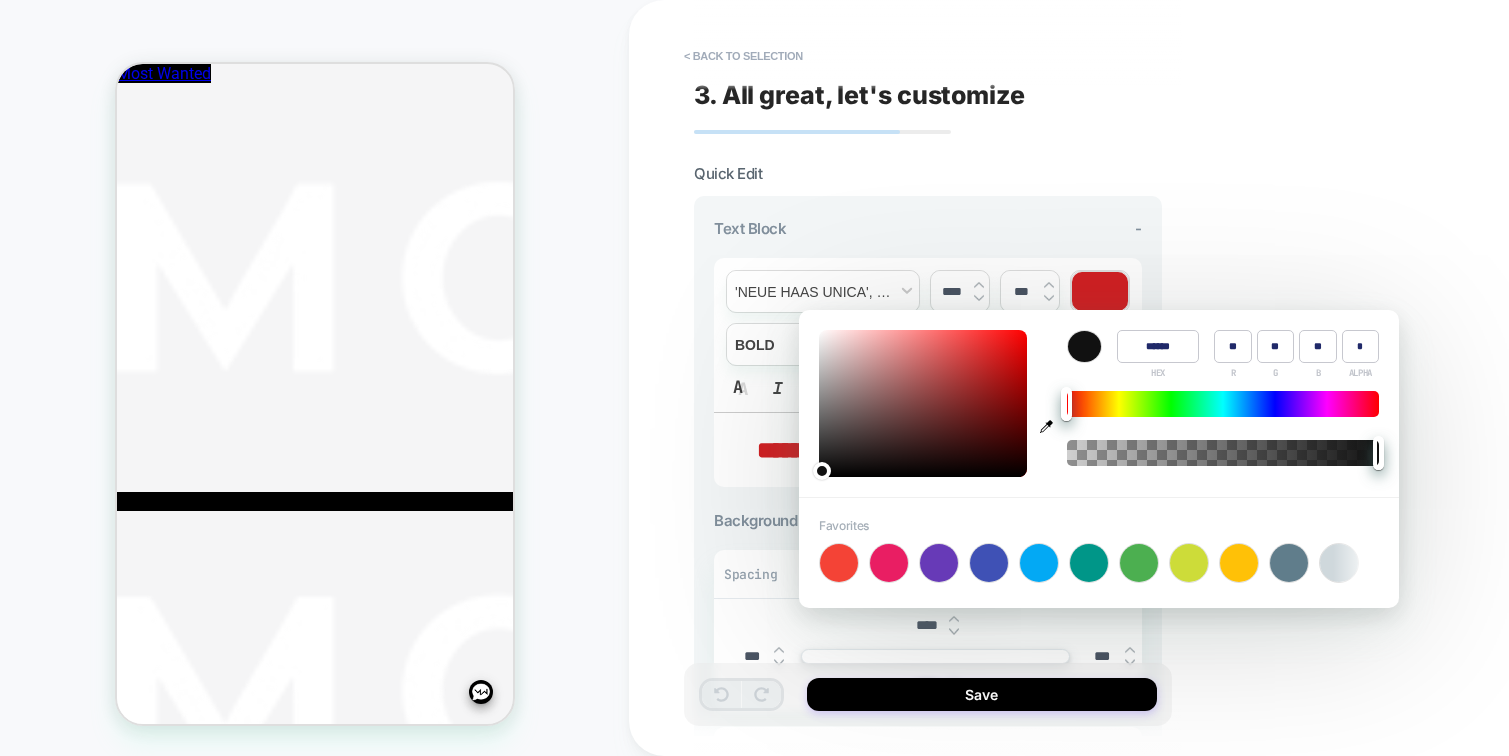 type on "******" 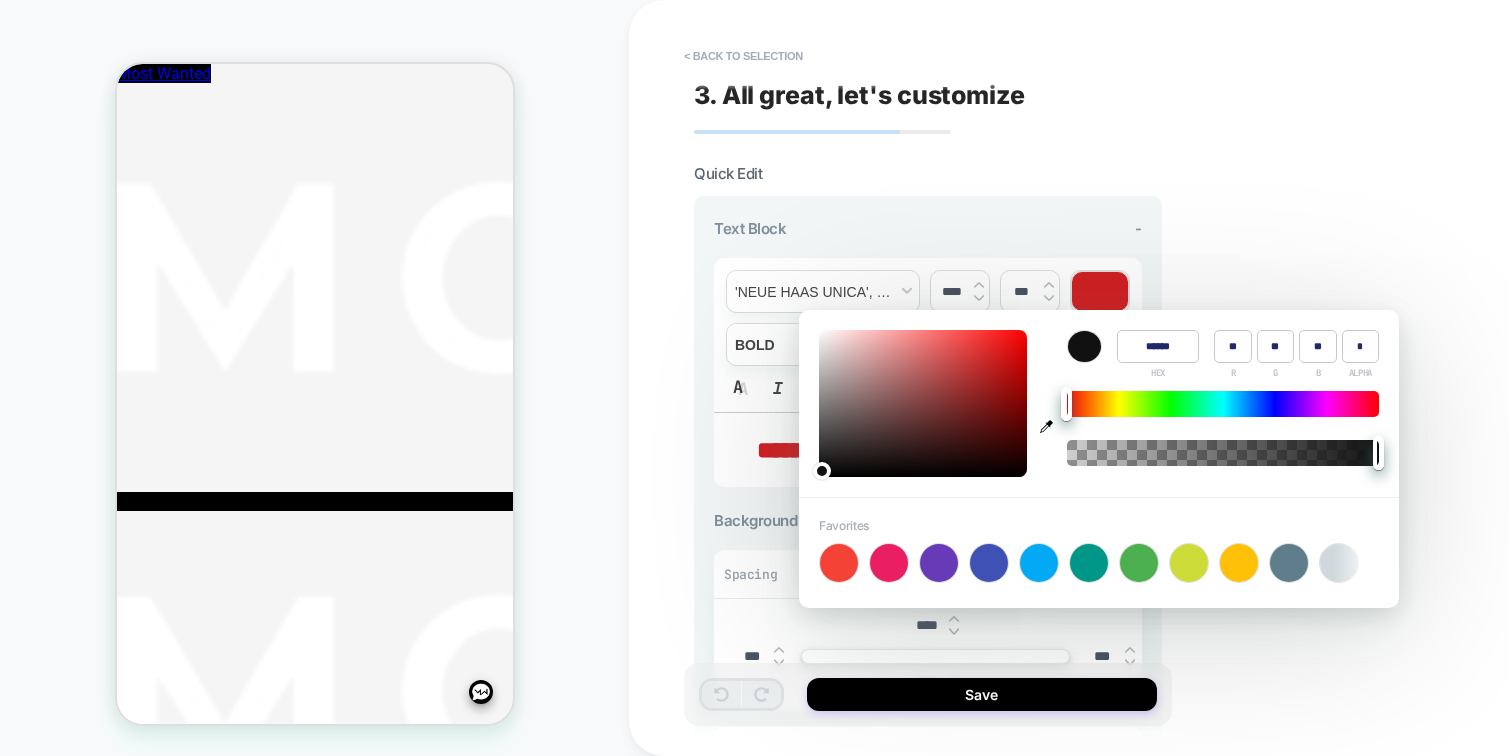 type on "***" 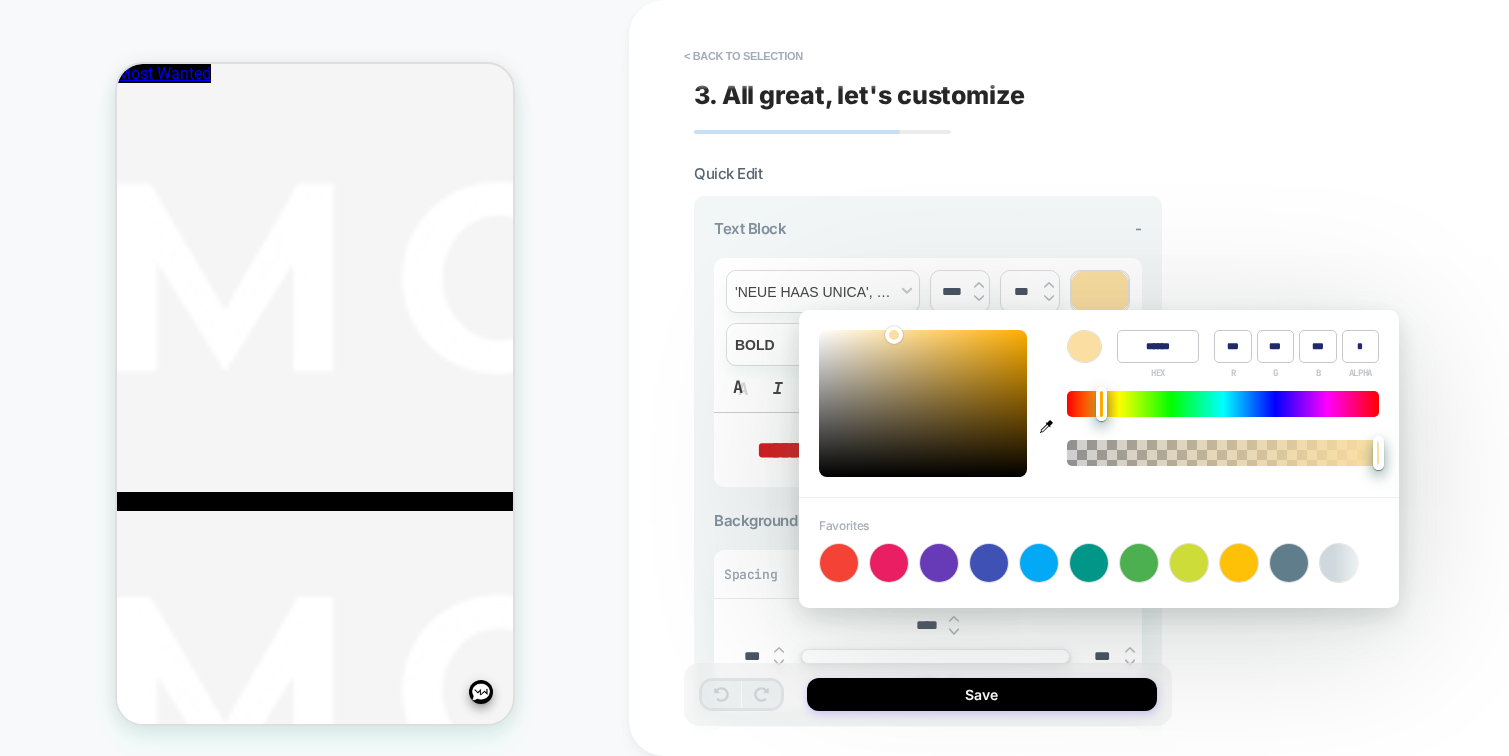 click on "******" at bounding box center [1158, 346] 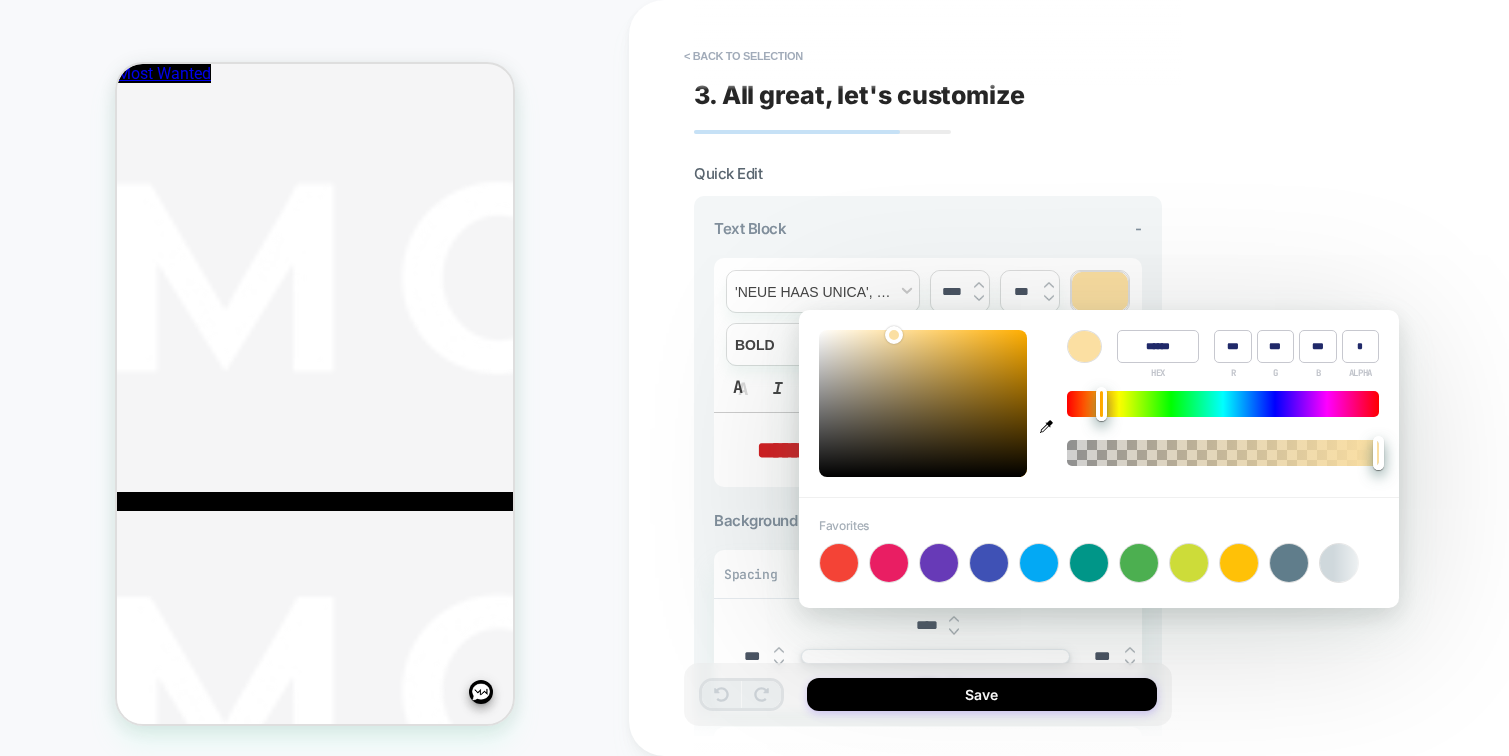click on "******" at bounding box center (1158, 346) 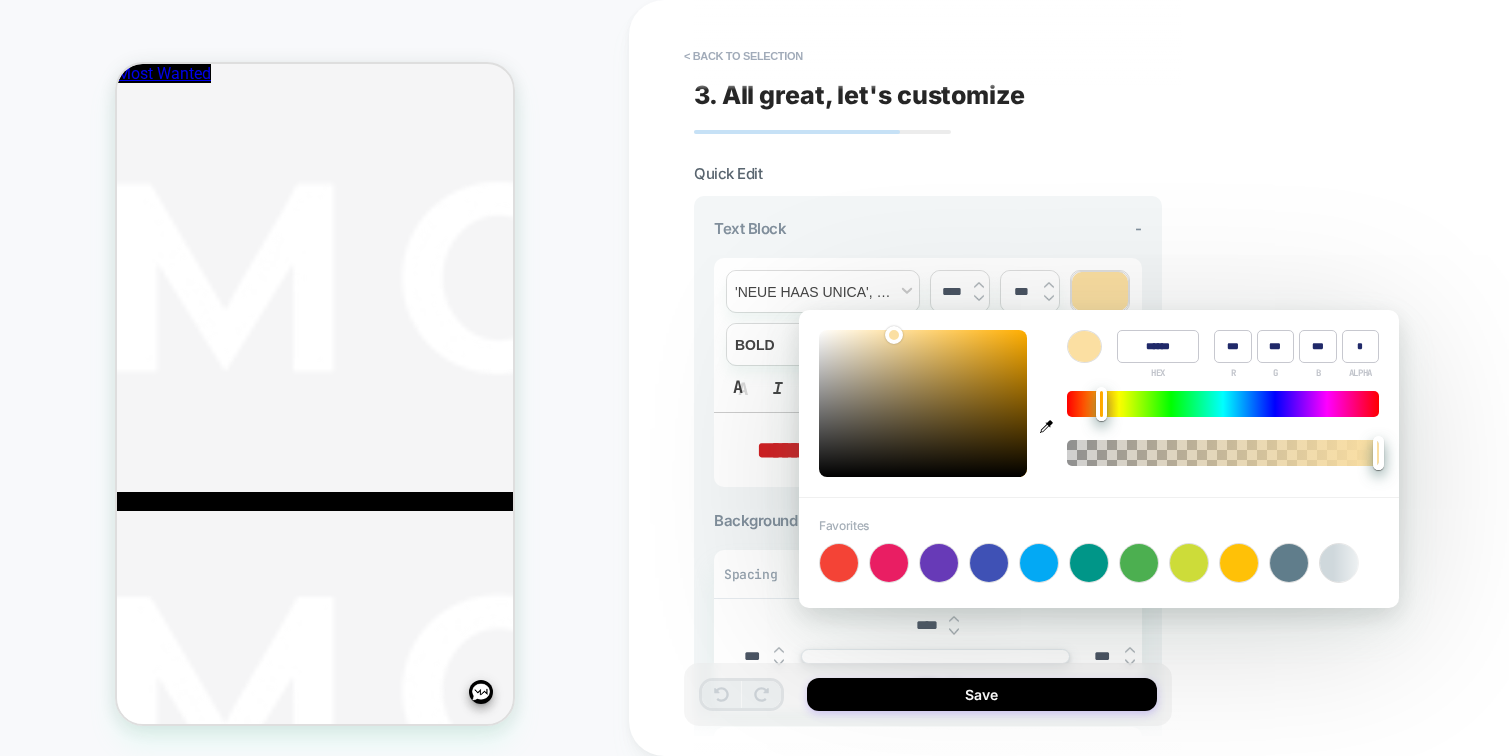click on "******" at bounding box center [1158, 346] 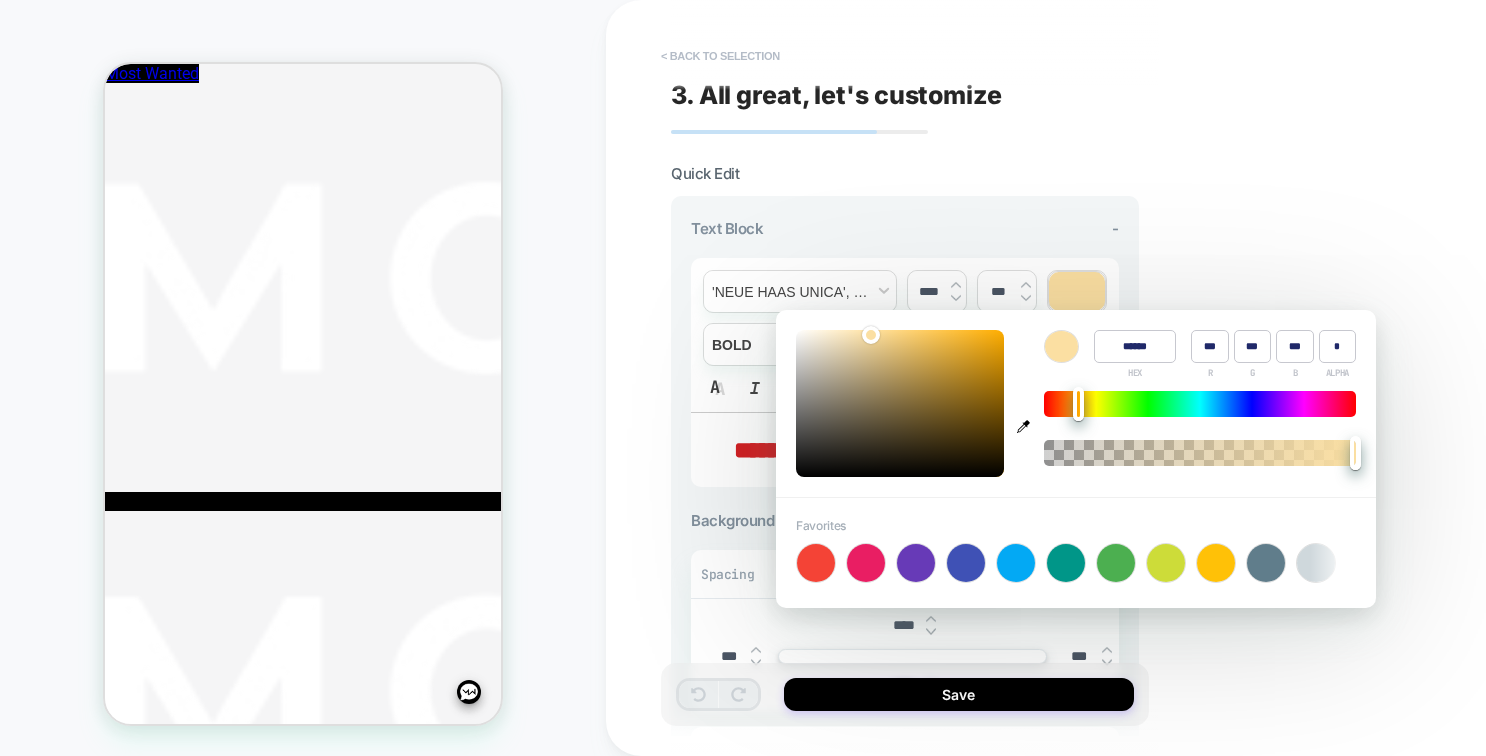 click on "< Back to selection" at bounding box center [720, 56] 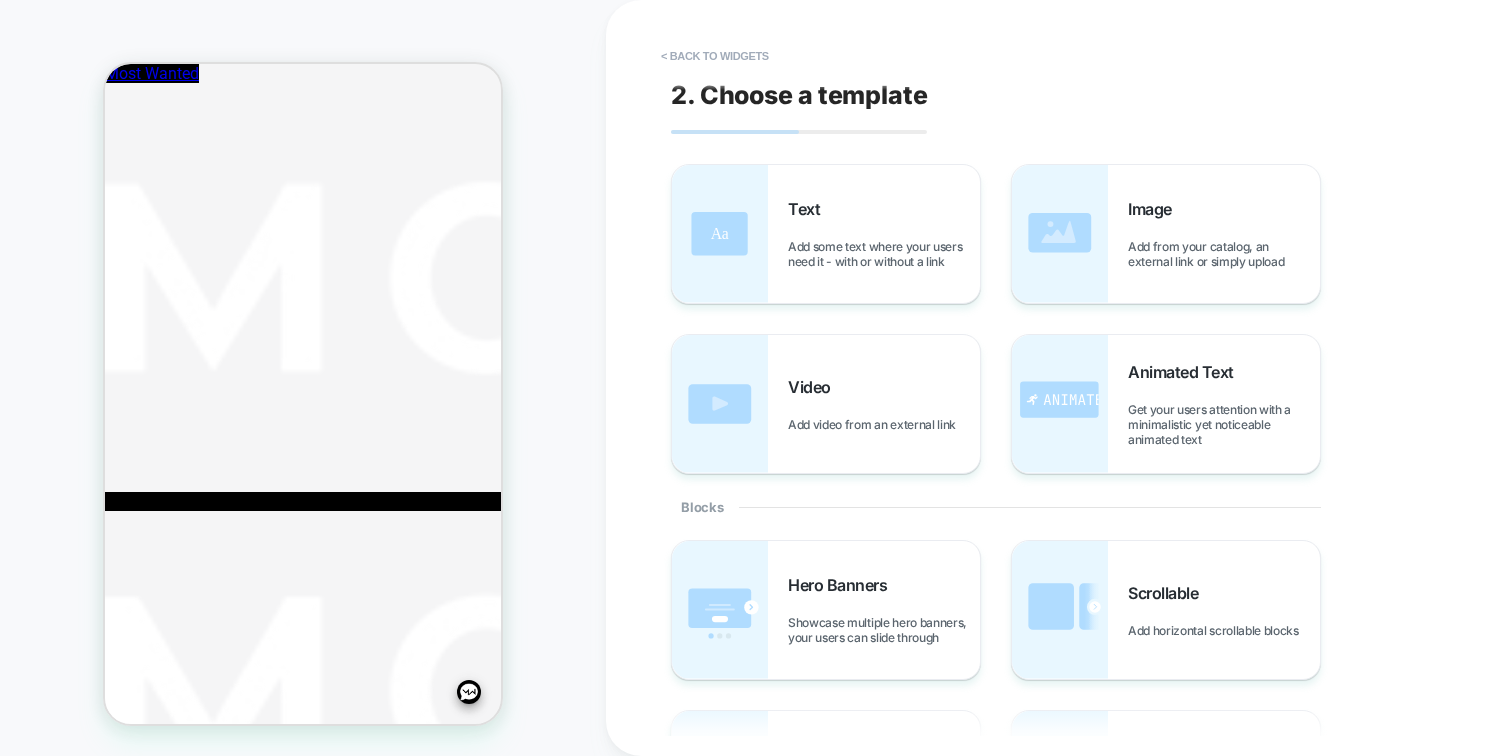 click on "< Back to widgets" at bounding box center (715, 56) 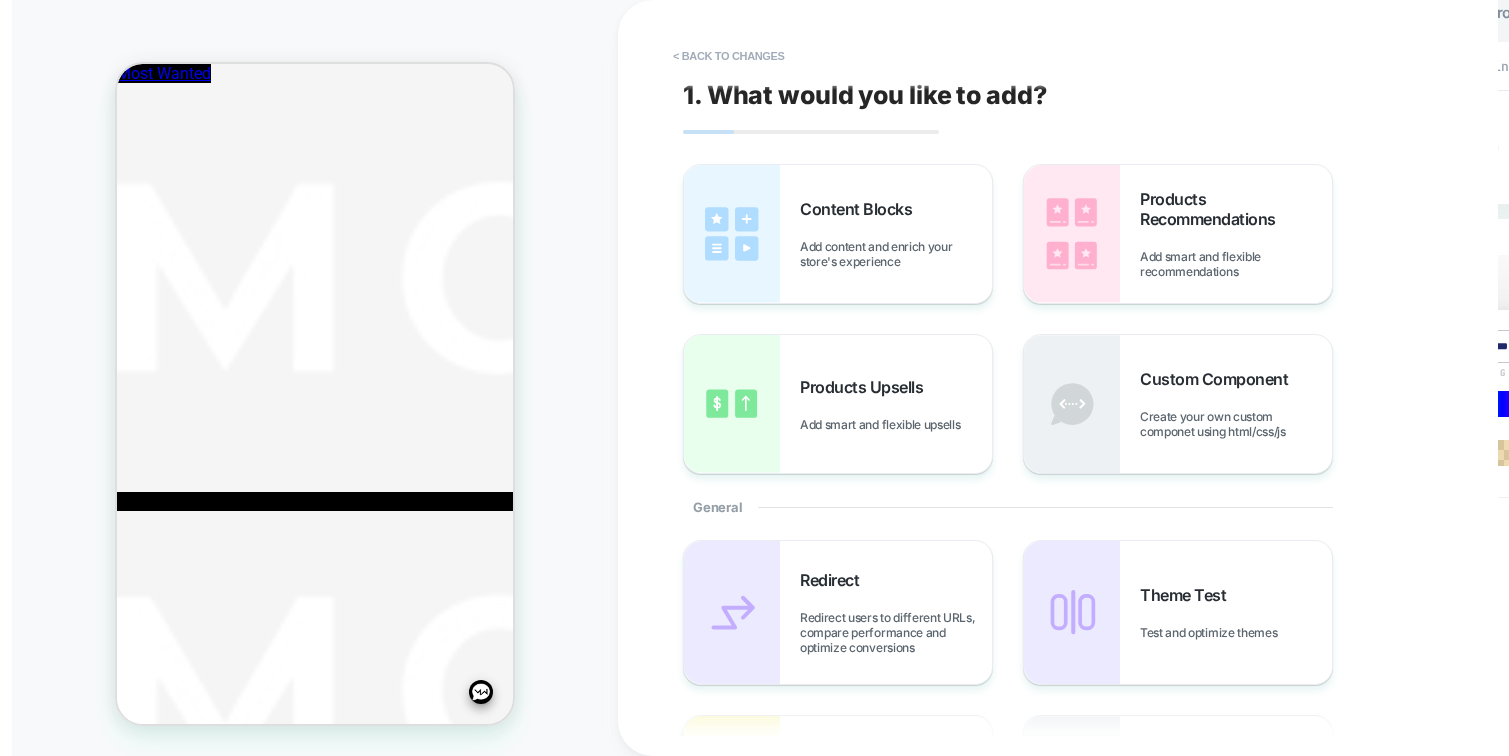 scroll, scrollTop: 267, scrollLeft: 0, axis: vertical 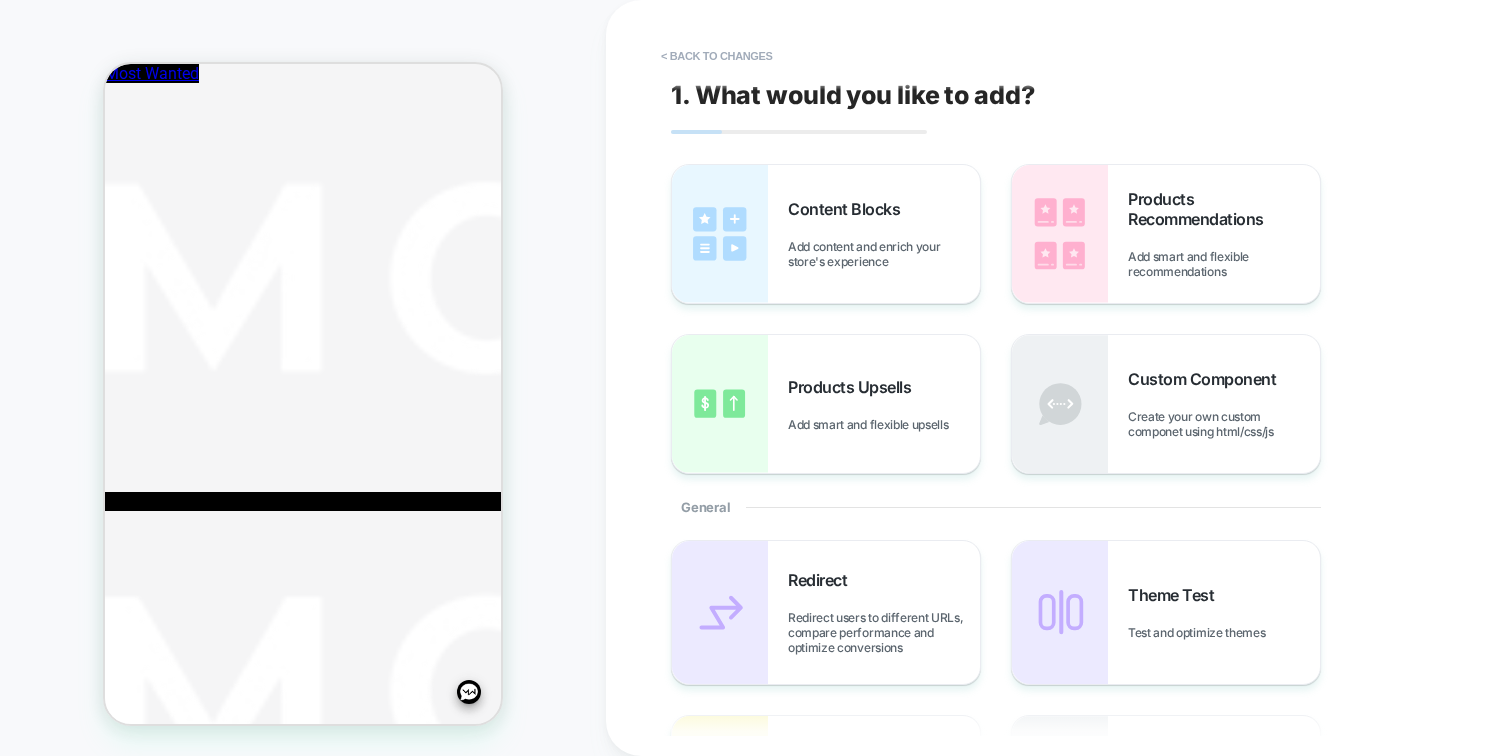 click on "< Back to changes" at bounding box center (717, 56) 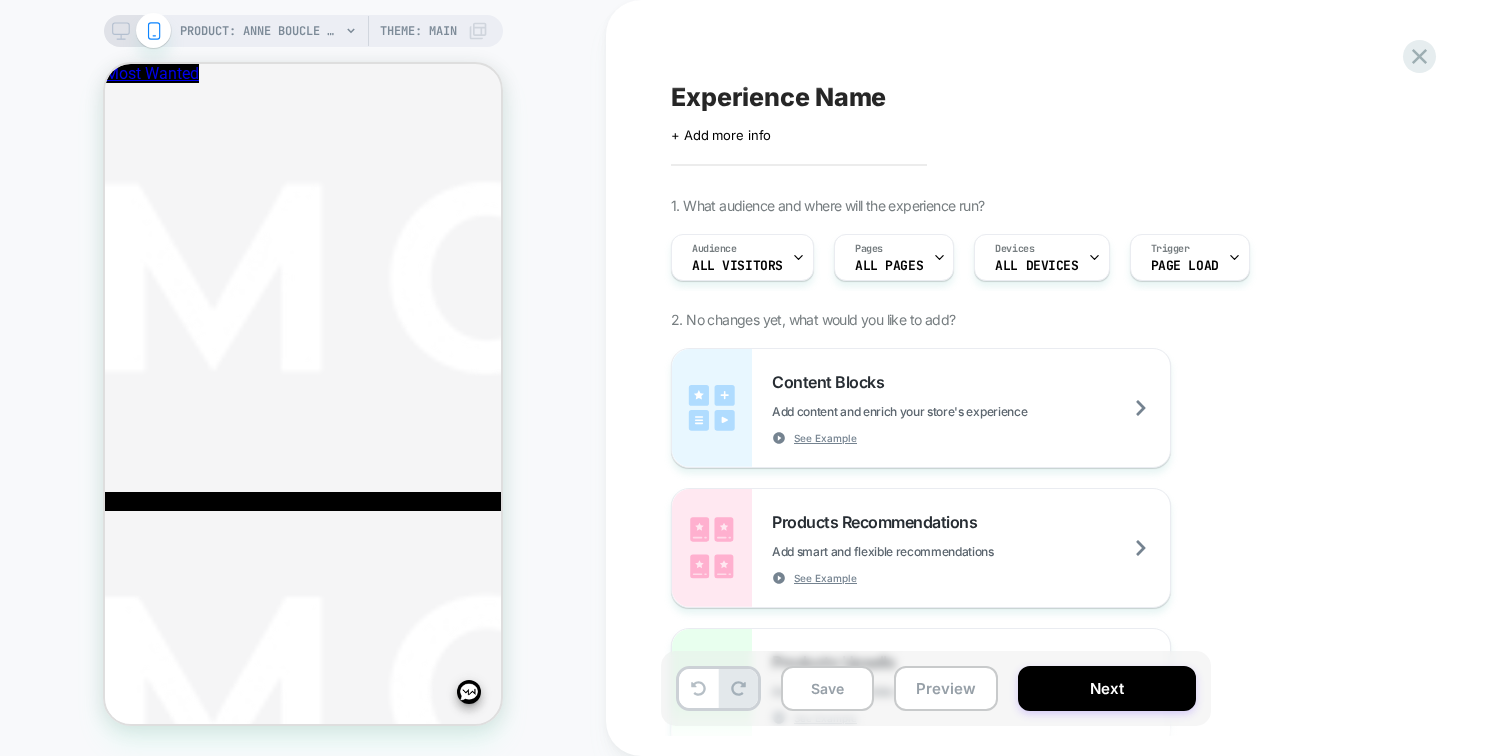 click on "Experience Name Click to edit experience details + Add more info 1. What audience and where will the experience run? Audience All Visitors Pages ALL PAGES Devices ALL DEVICES Trigger Page Load 2. No changes yet, what would you like to add? Content Blocks Add content and enrich your store's experience See Example Products Recommendations Add smart and flexible recommendations See Example Products Upsells Add smart and flexible upsells See Example Custom Component Create your own custom componet using html/css/js General Redirect Redirect users to different URLs, compare performance and optimize conversions Theme Test Test and optimize themes To run a price test, you need to start from an empty experience, have Shopify Plus membership and be on eligible Visually plan Price Test Request a pricing test by either manually selecting products or creating a matching rule to increase or decrease prices Fake Click Add powerful scenarios  by recording and automating your interactions See Example Global CSS New Pages" at bounding box center (1046, 378) 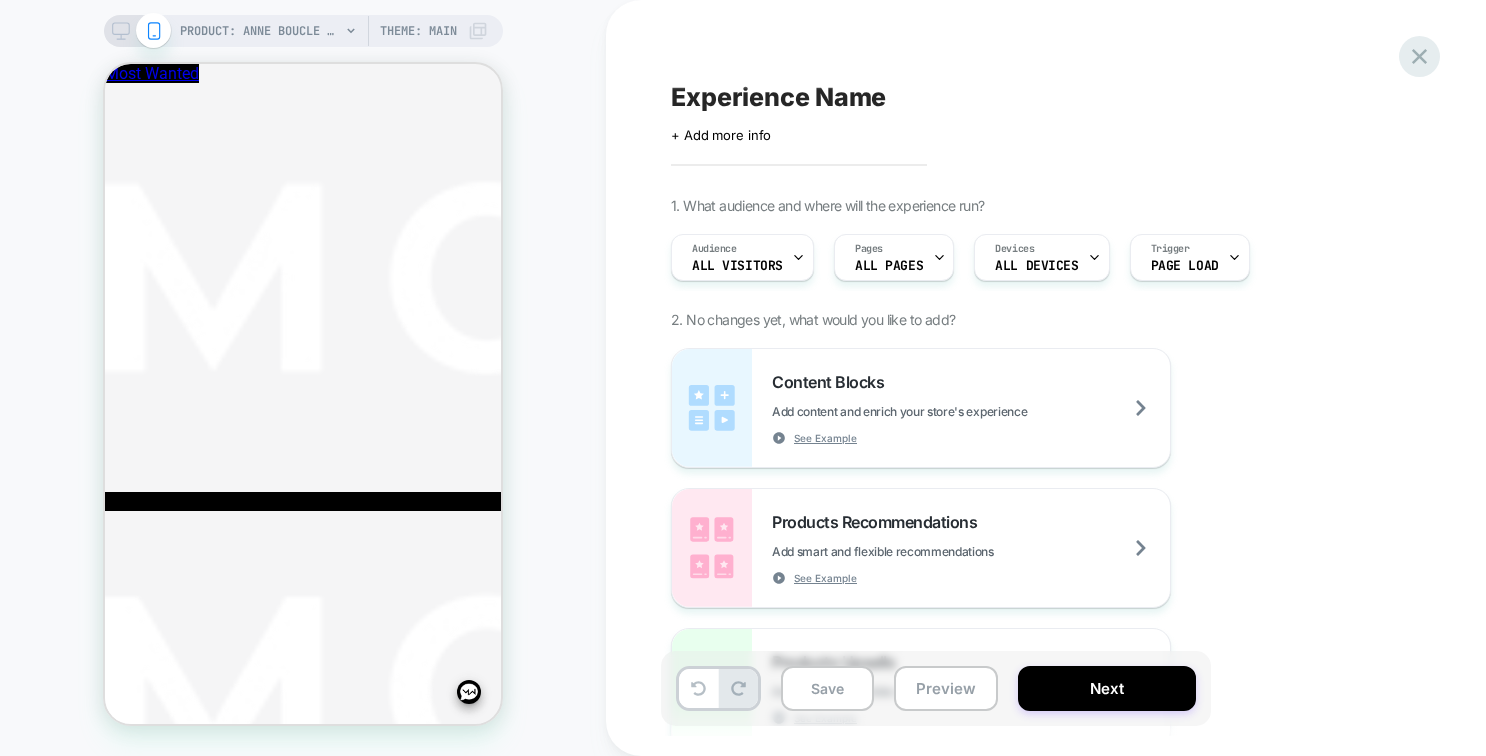 click 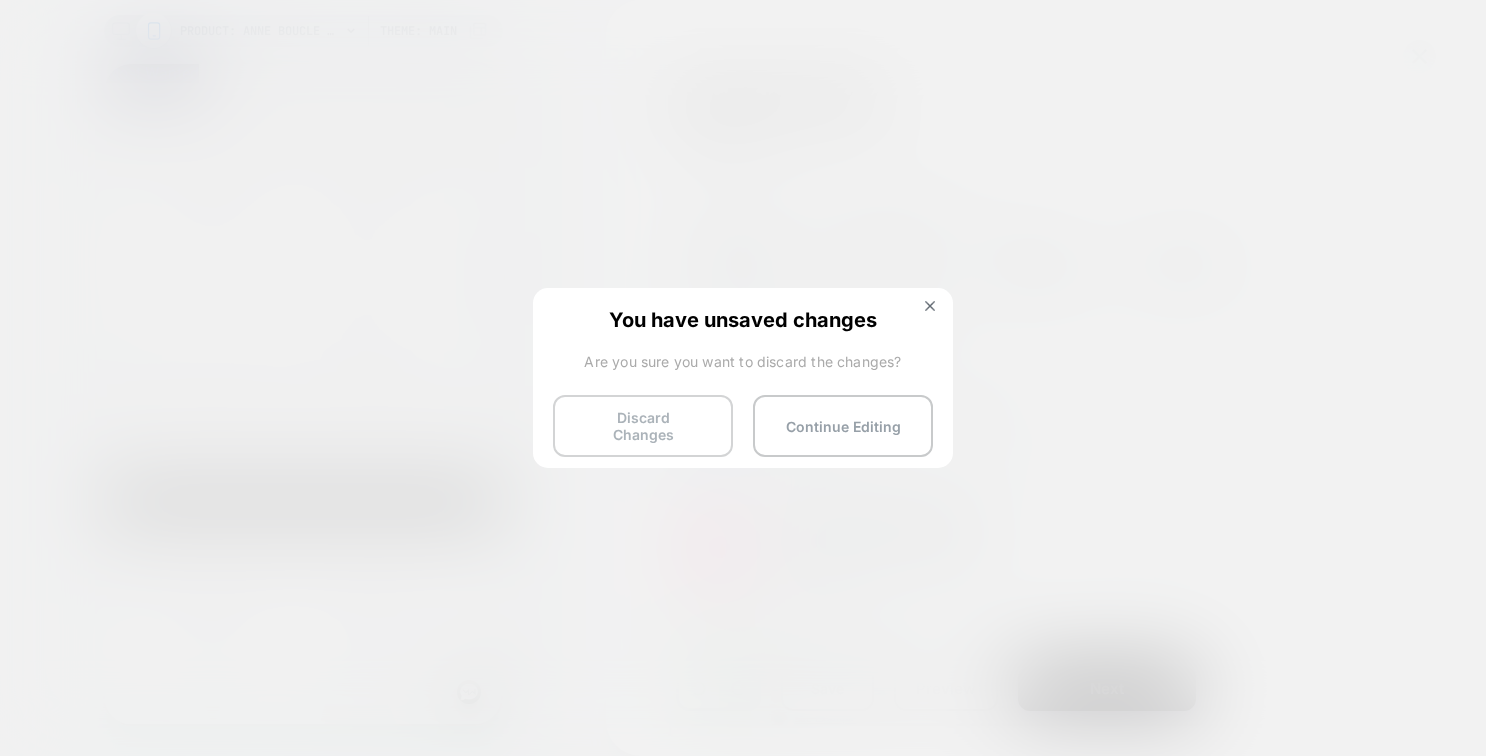 click on "Discard Changes" at bounding box center (643, 426) 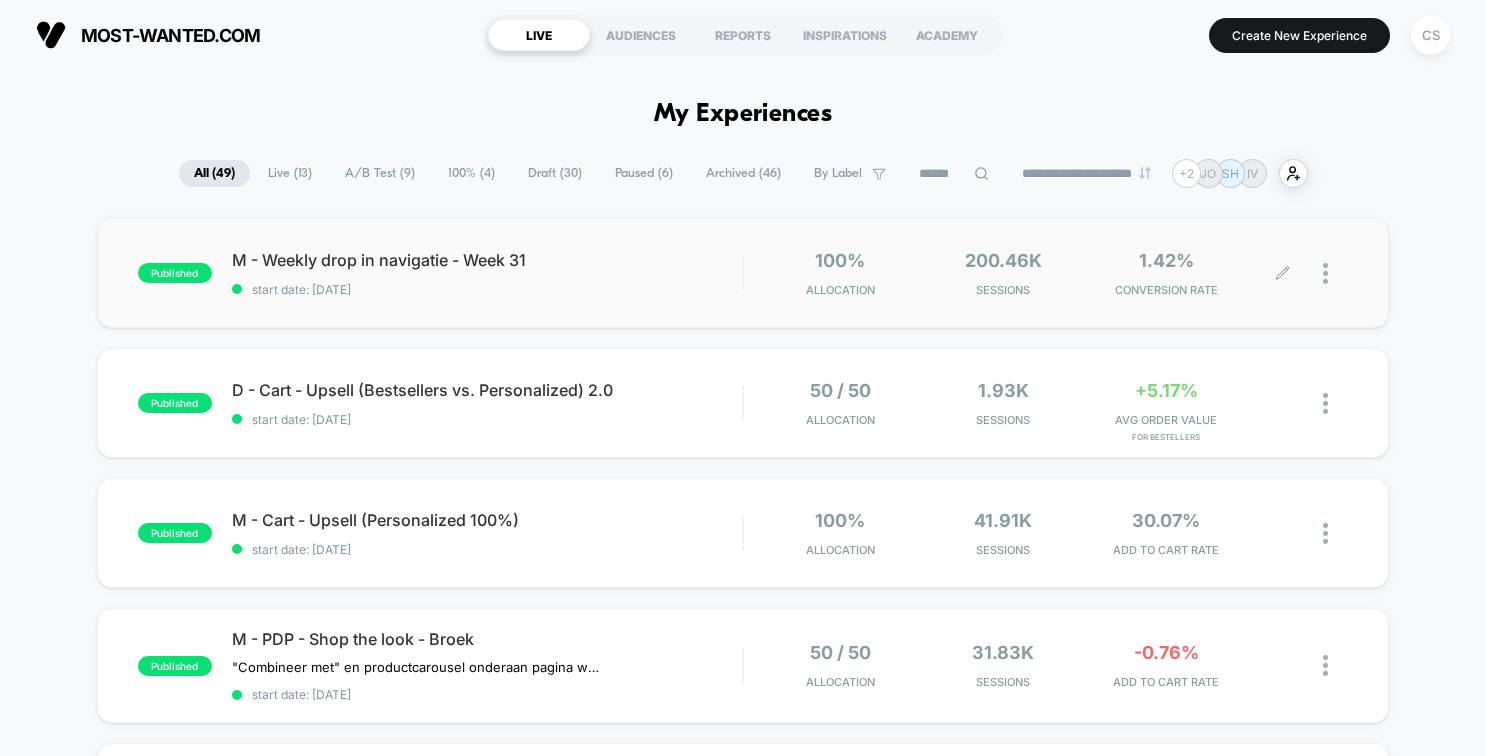 click at bounding box center (1315, 273) 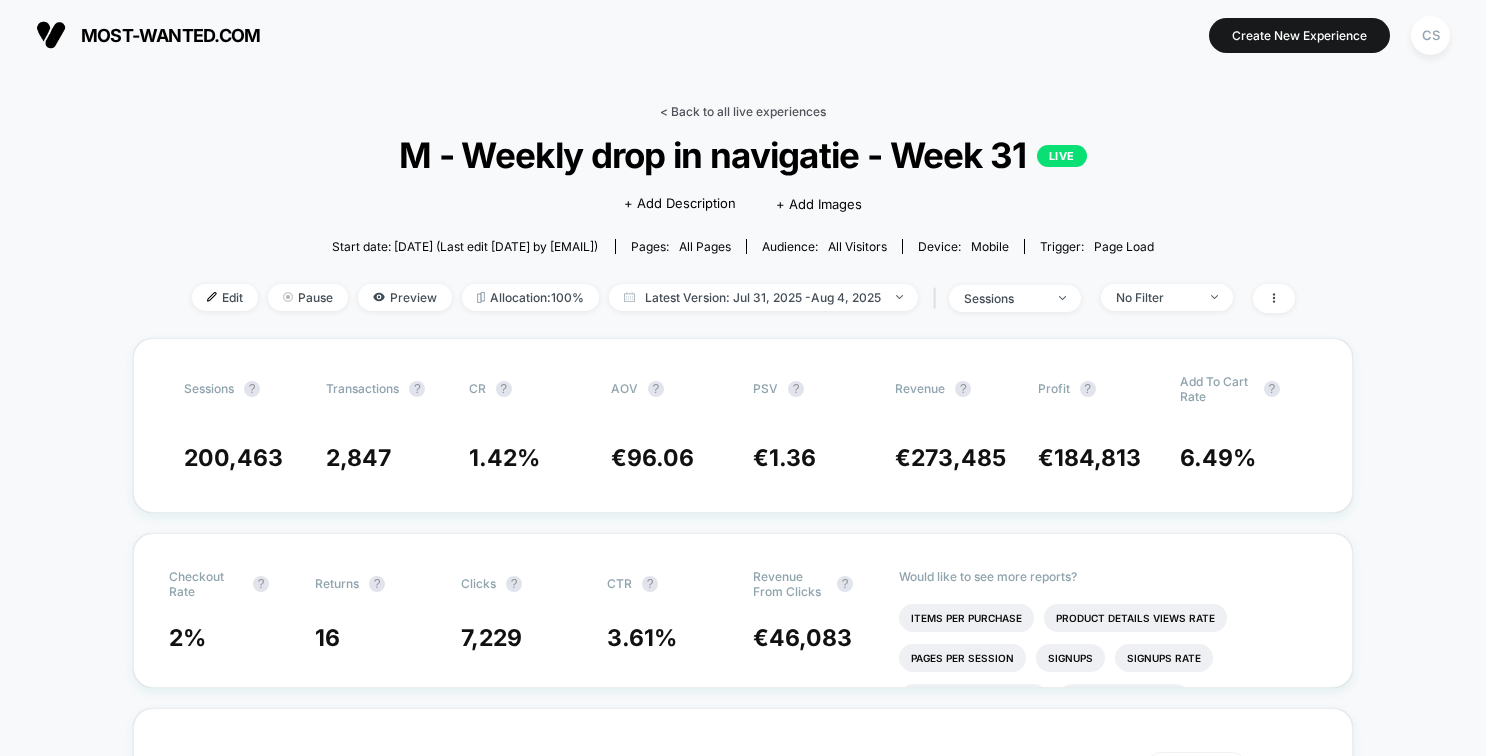 click on "< Back to all live experiences" at bounding box center (743, 111) 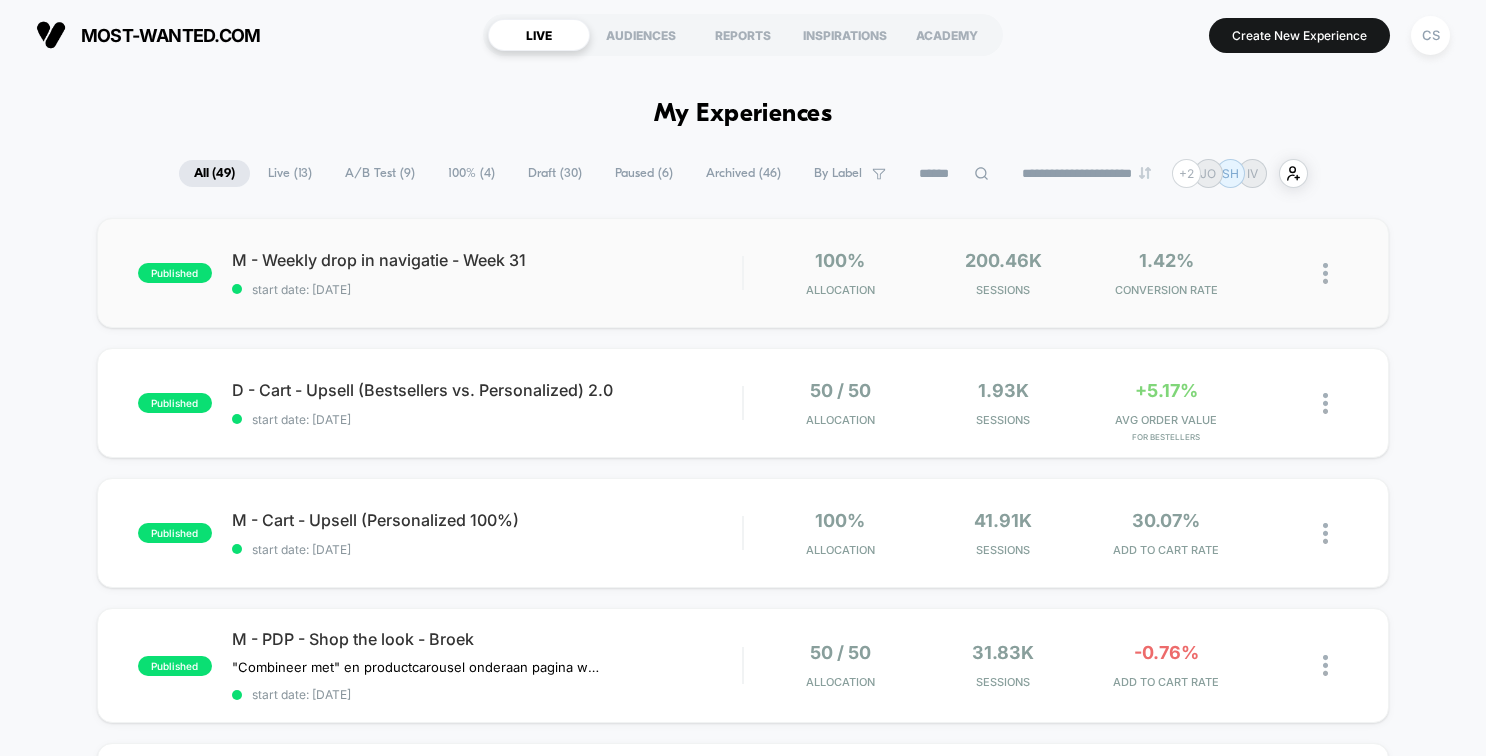 click on "100% Allocation" at bounding box center [840, 273] 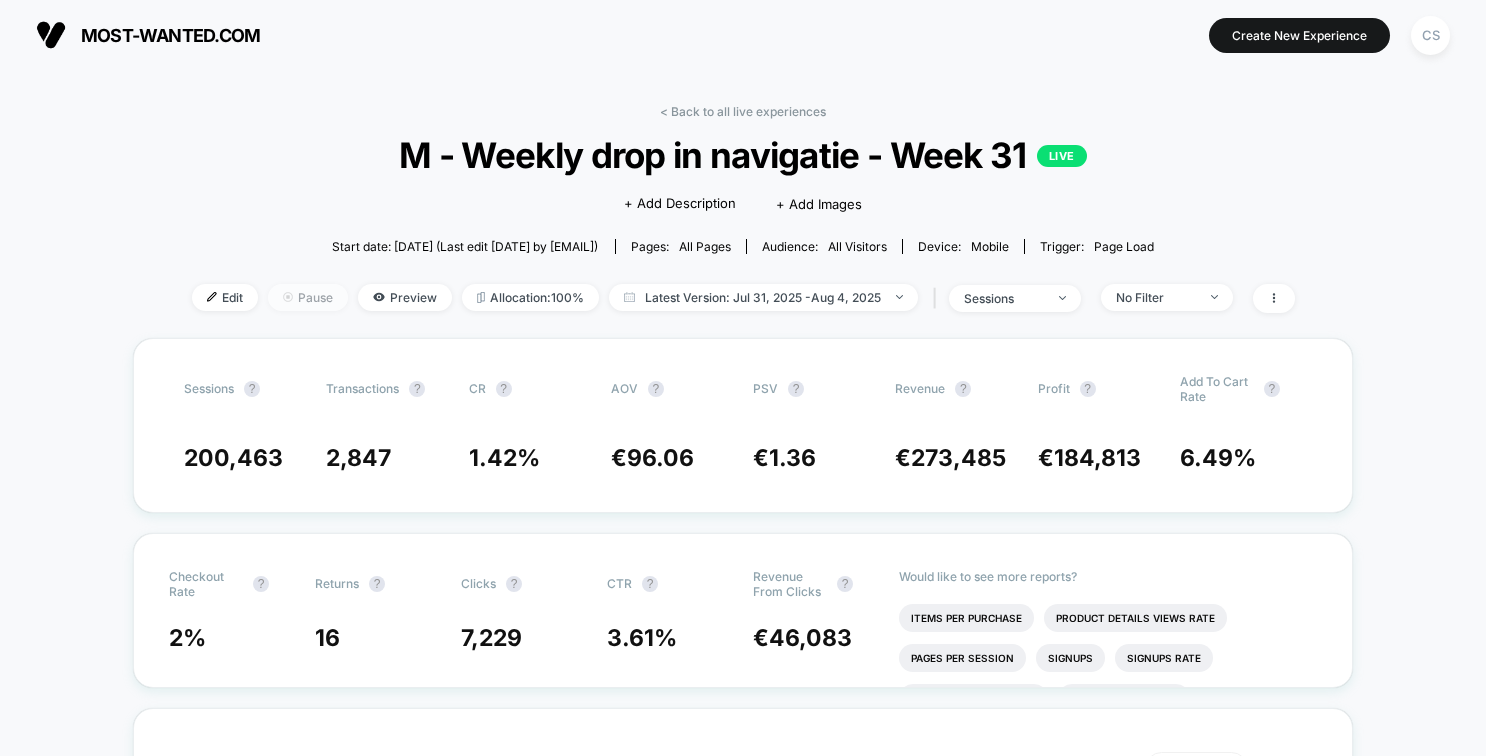 click on "Pause" at bounding box center [308, 297] 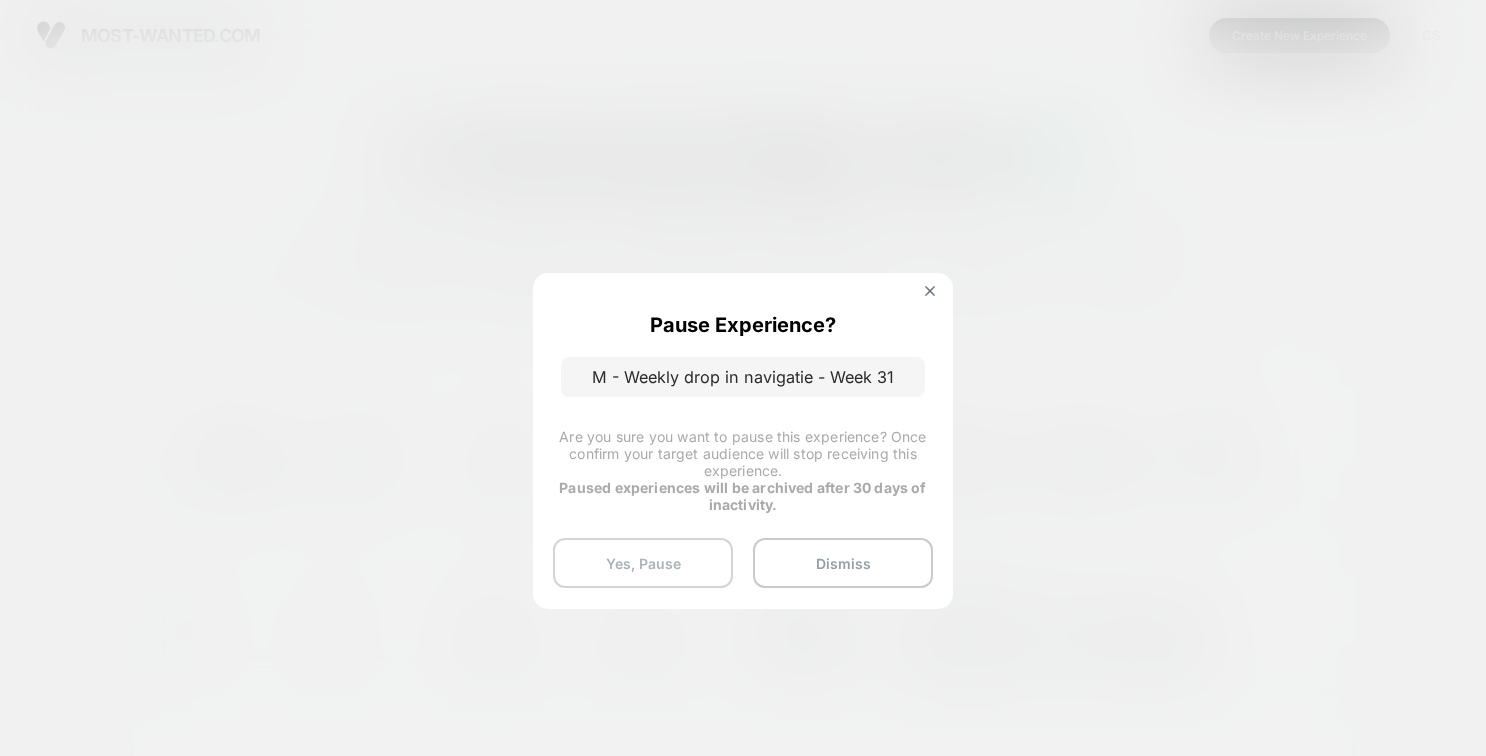 click on "Yes, Pause" at bounding box center [643, 563] 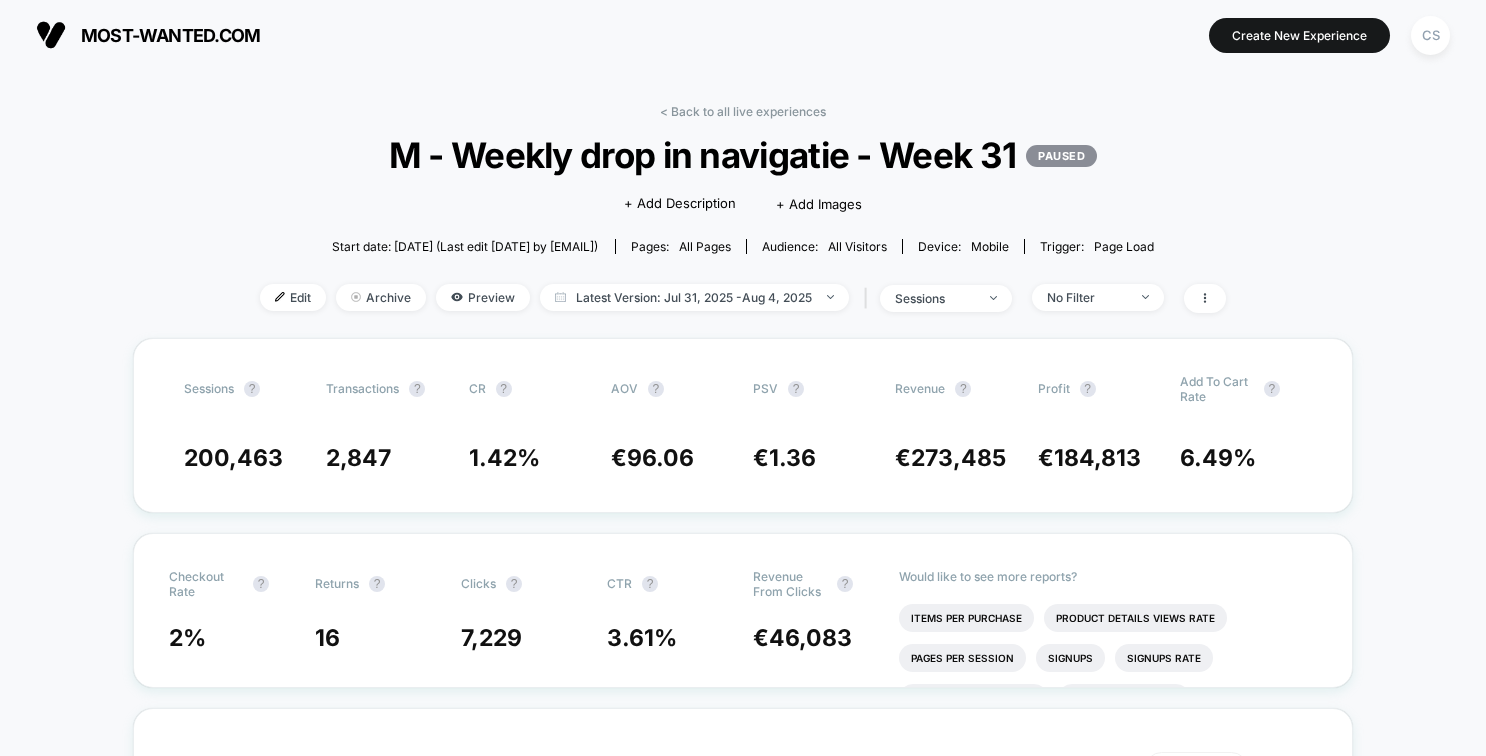 click on "< Back to all live experiences  M - Weekly drop in navigatie - Week 31 PAUSED Click to edit experience details + Add Description + Add Images Start date: [DATE] (Last edit [DATE] by [EMAIL]) Pages: all pages Audience: All Visitors Device: mobile Trigger: Page Load Edit Archive  Preview Latest Version:     [DATE]    -    [DATE] |   sessions   No Filter" at bounding box center [743, 221] 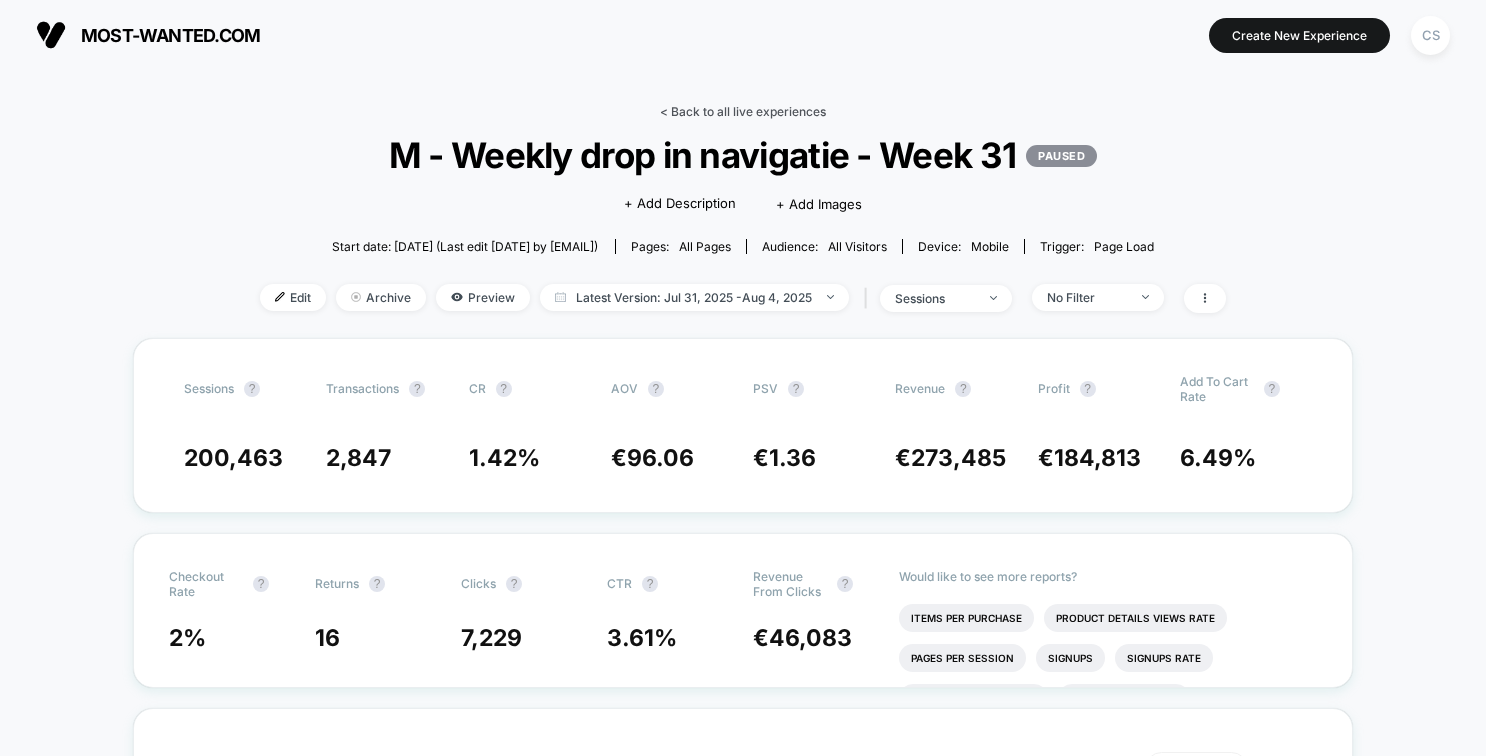 click on "< Back to all live experiences" at bounding box center (743, 111) 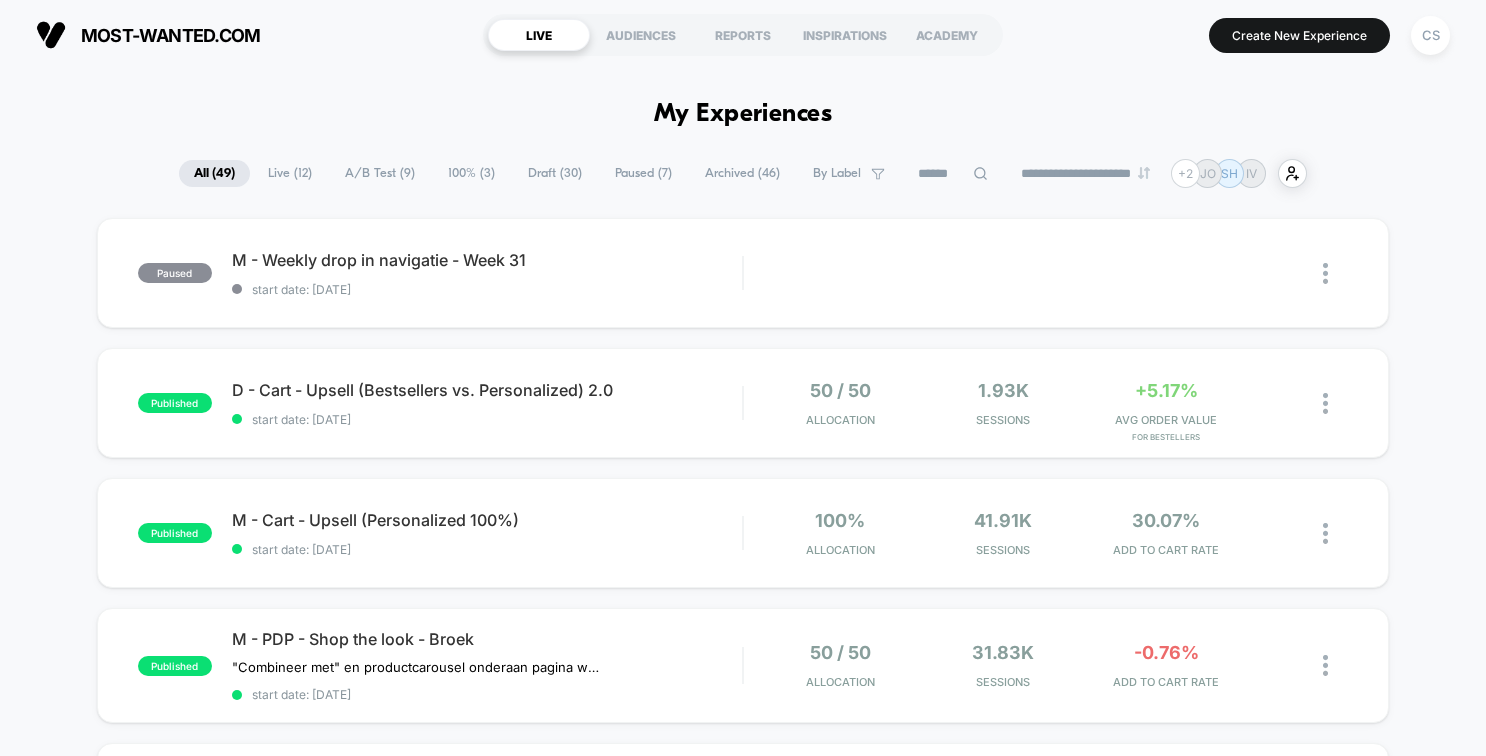 click on "Draft ( 30 )" at bounding box center (555, 173) 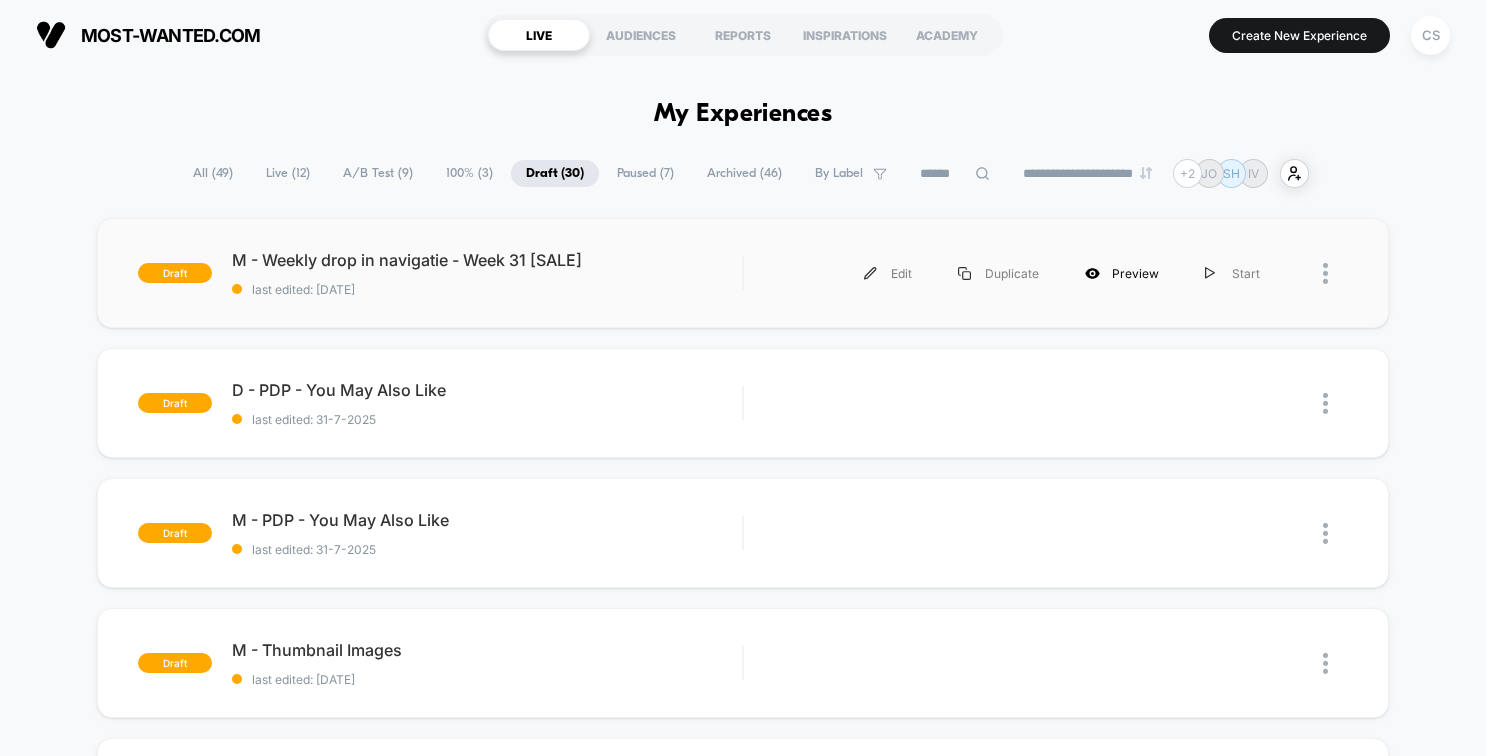 click on "Preview" at bounding box center [1122, 273] 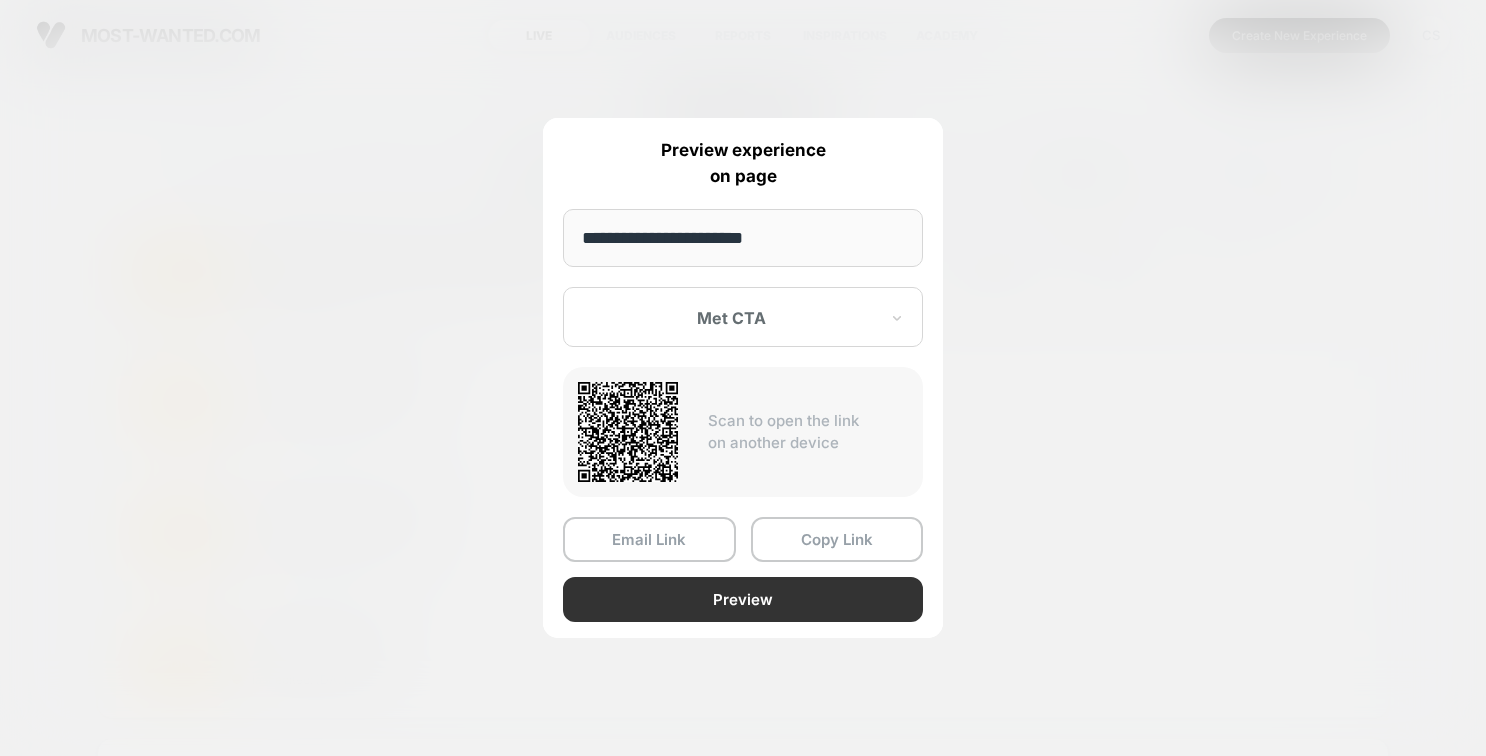 click on "Preview" at bounding box center (743, 599) 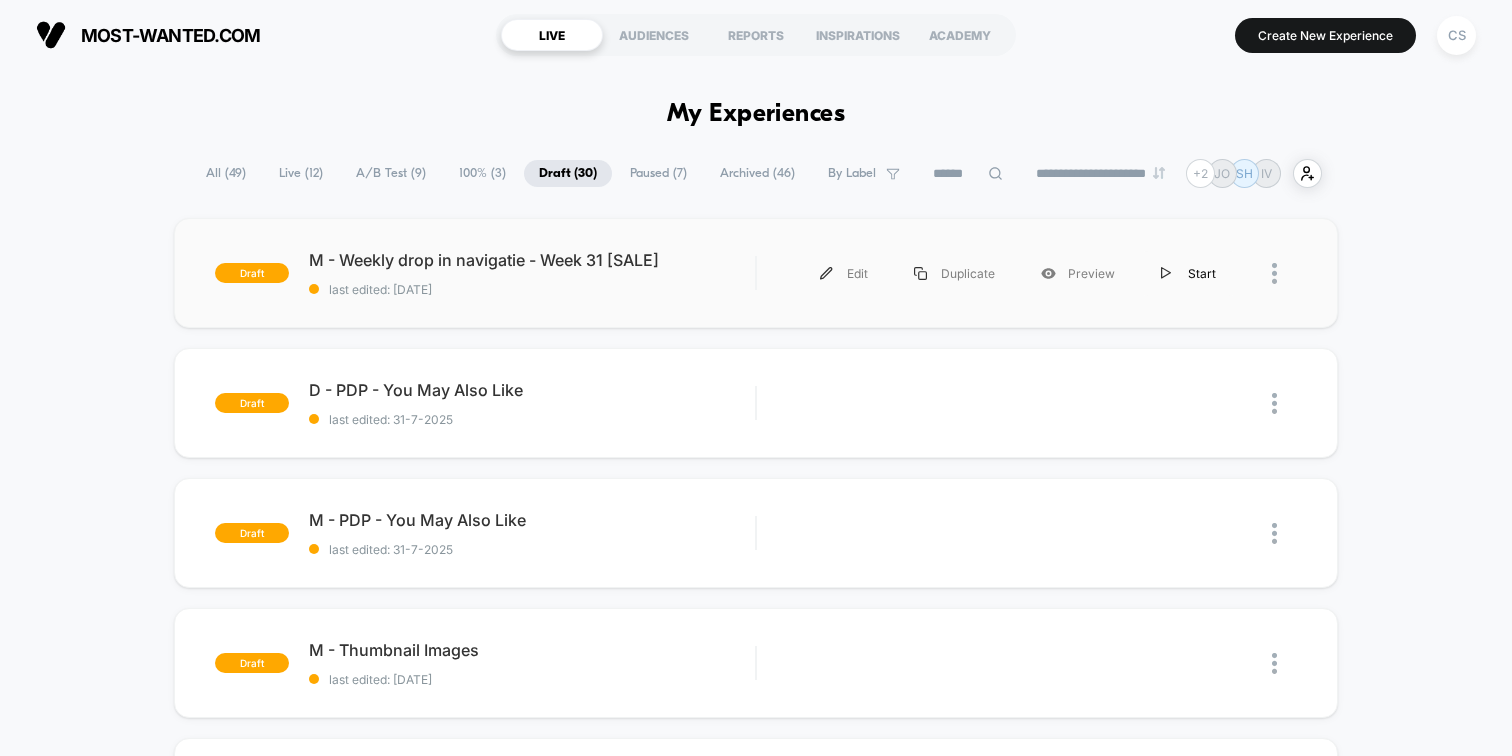 click on "Start" at bounding box center [1188, 273] 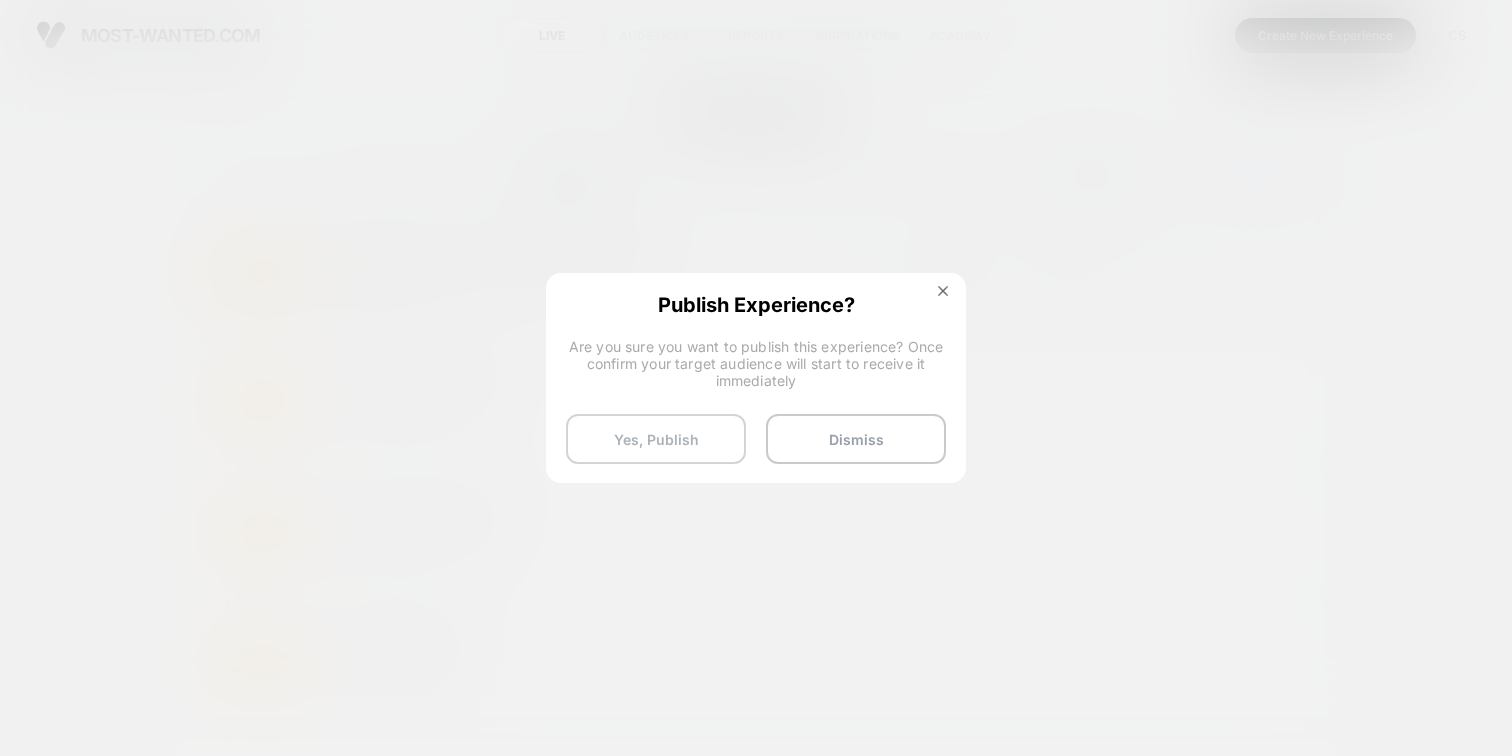 click on "Yes, Publish" at bounding box center [656, 439] 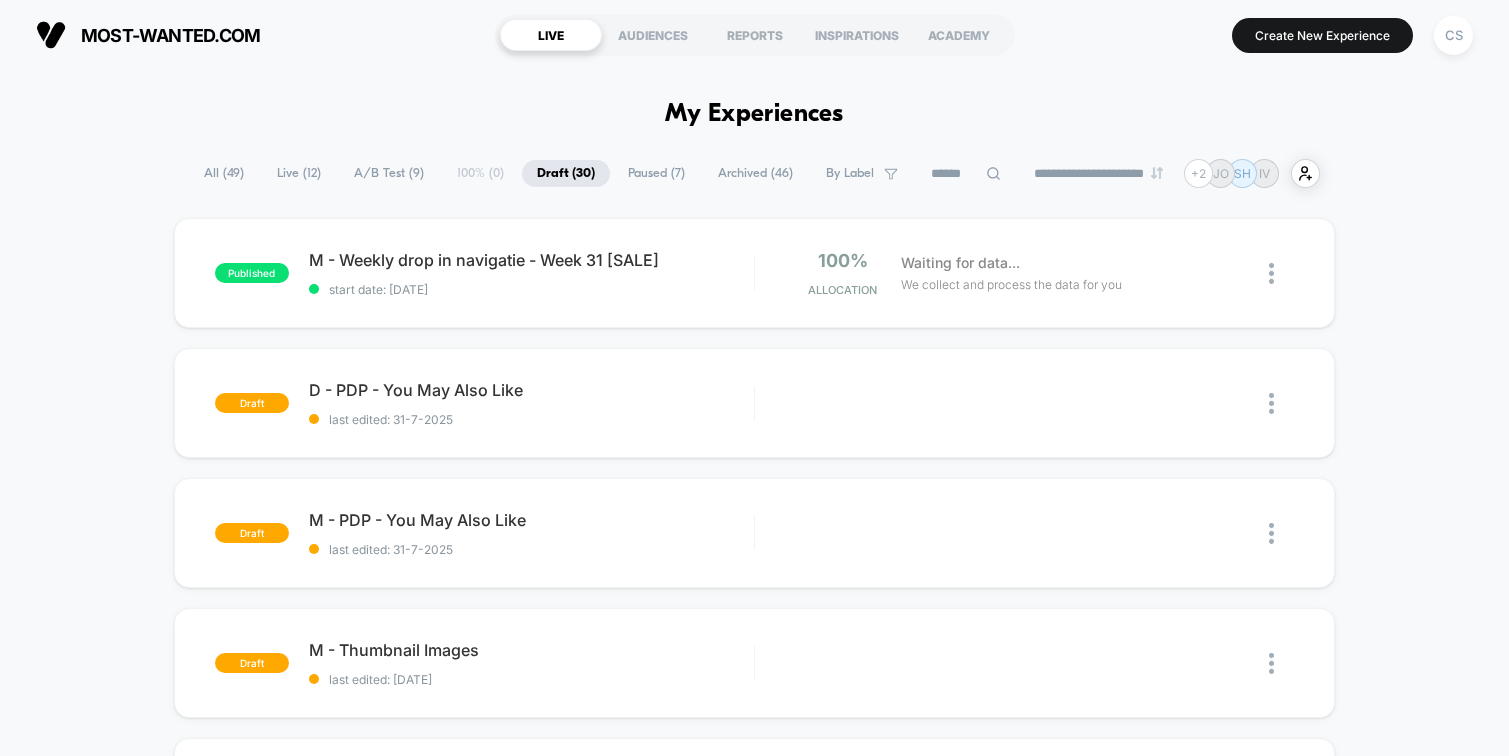 click on "All ( 49 )" at bounding box center (224, 173) 